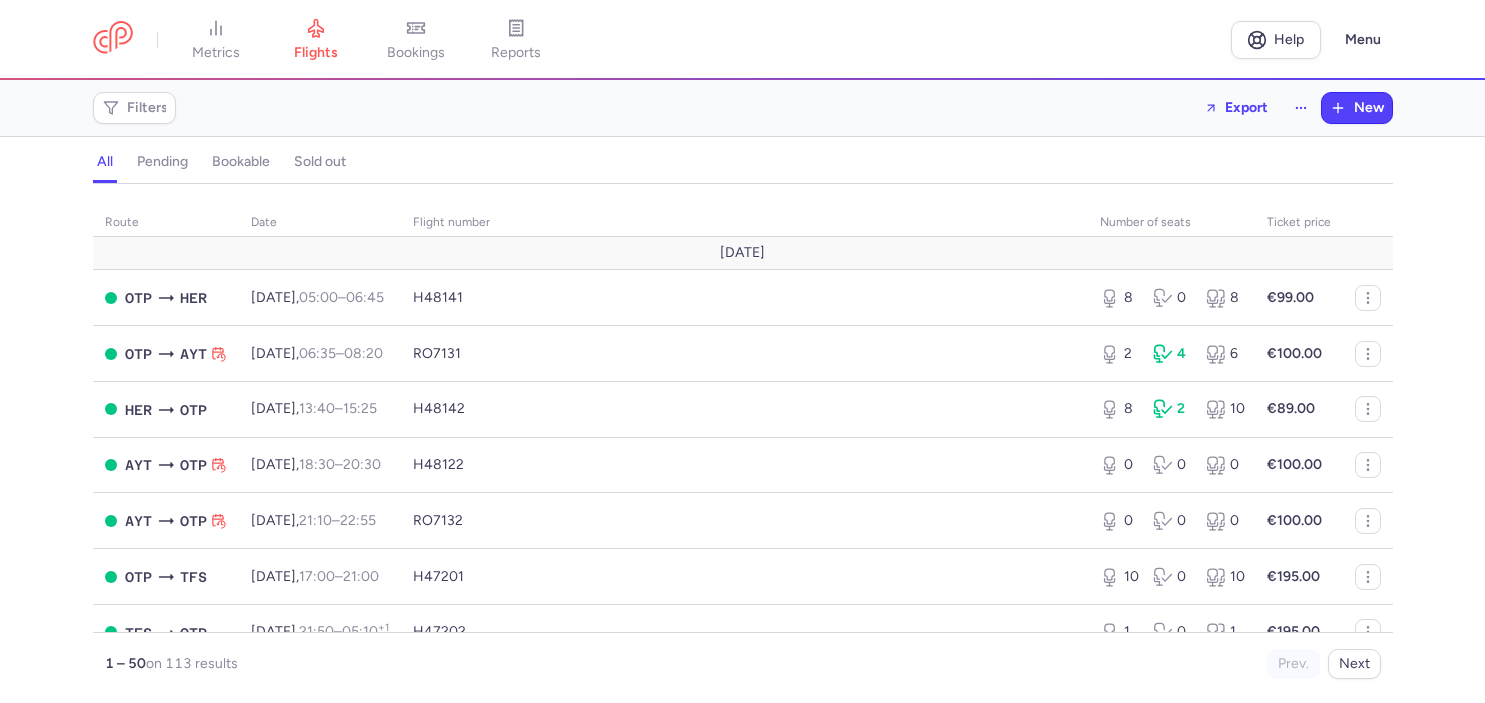 scroll, scrollTop: 0, scrollLeft: 0, axis: both 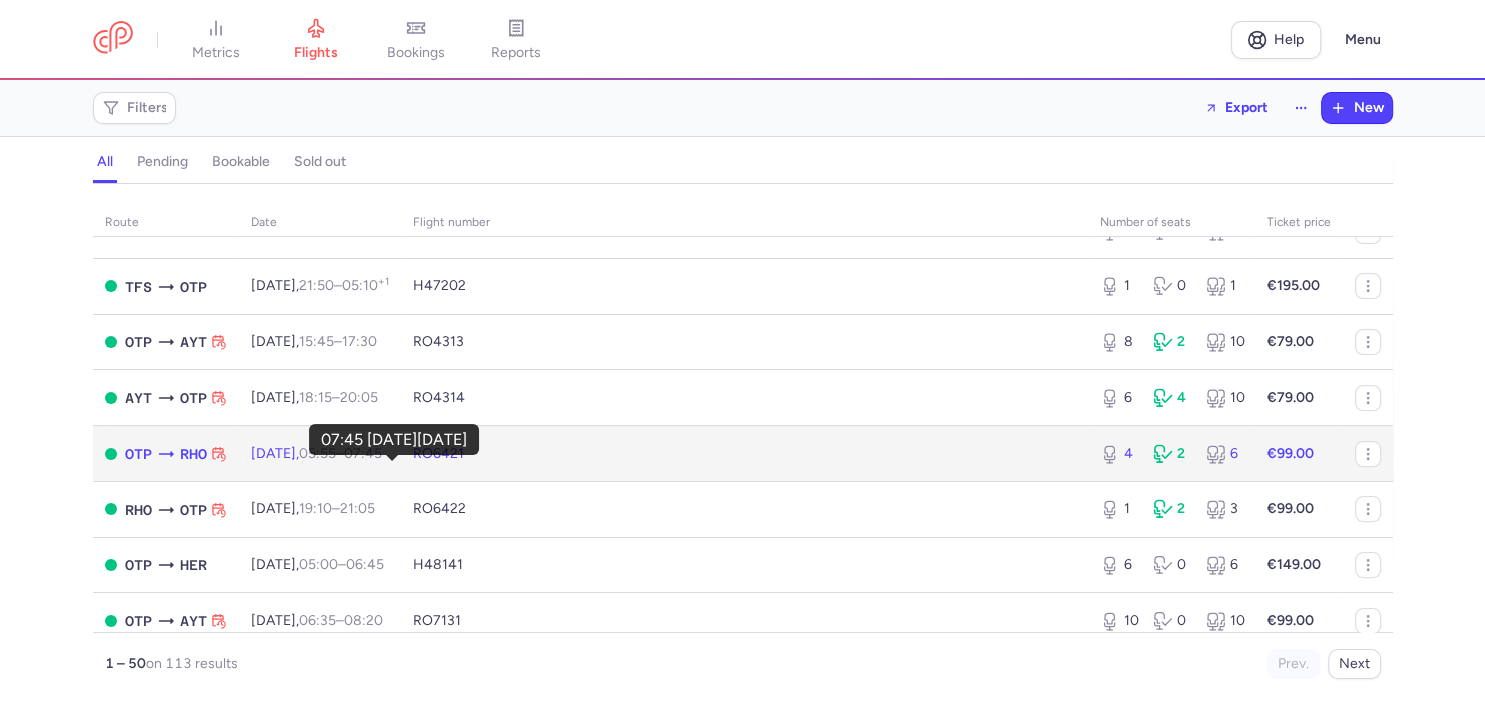 click on "07:45  +0" at bounding box center [363, 453] 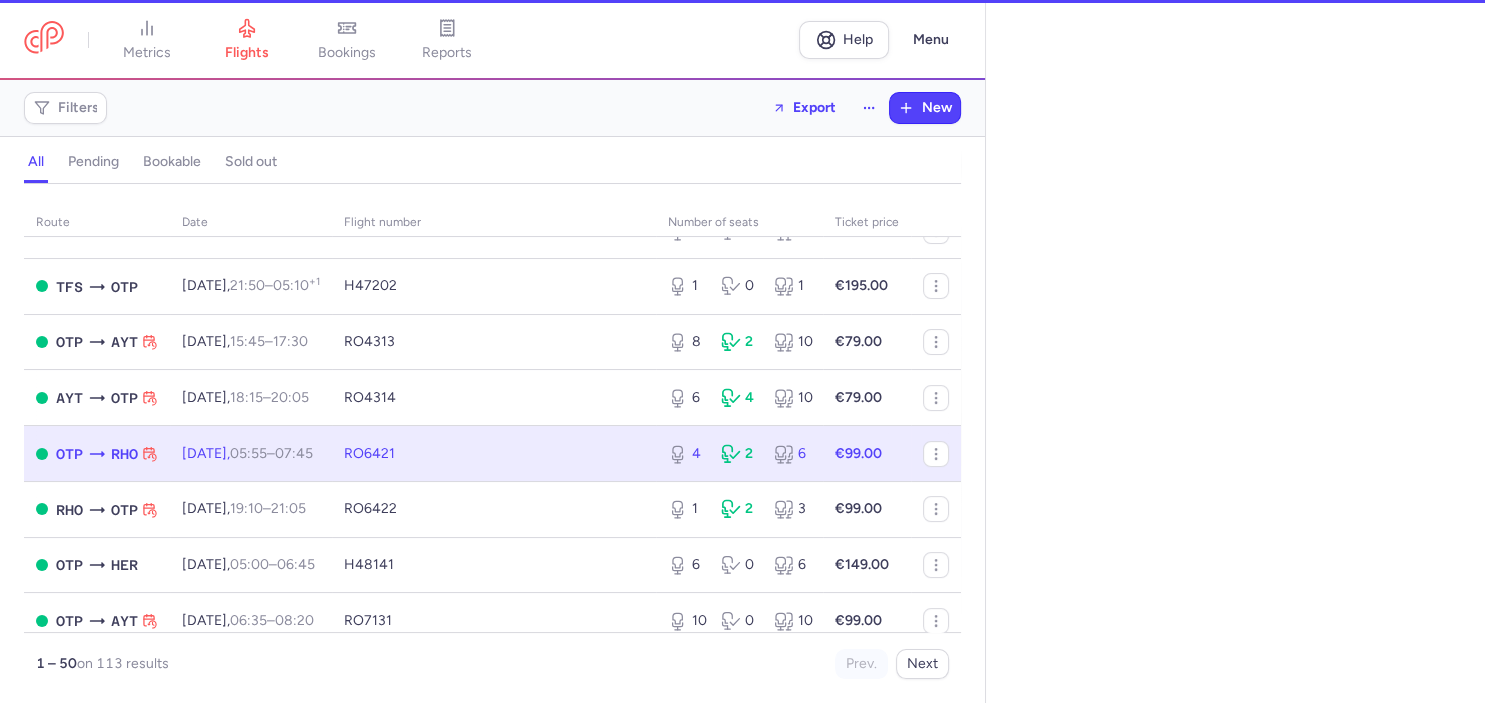 select on "days" 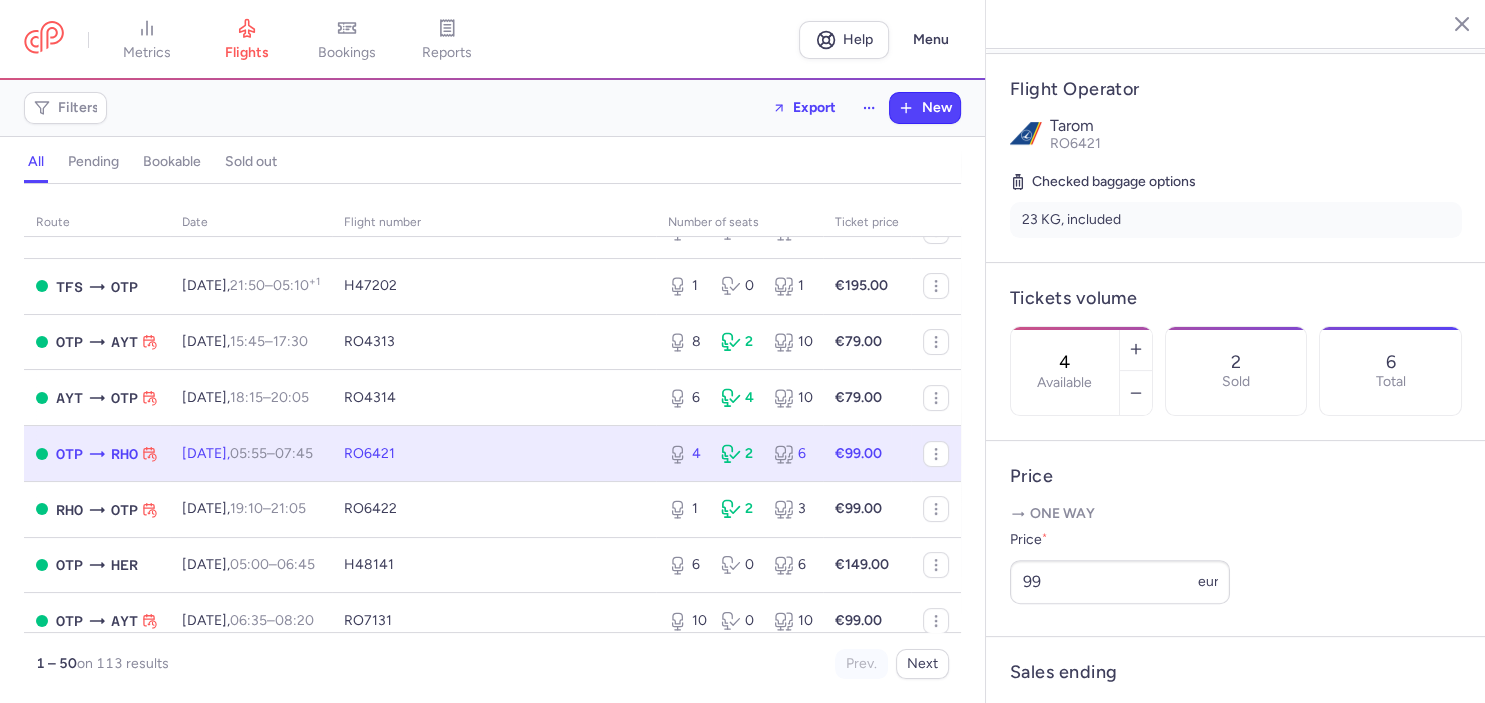 scroll, scrollTop: 461, scrollLeft: 0, axis: vertical 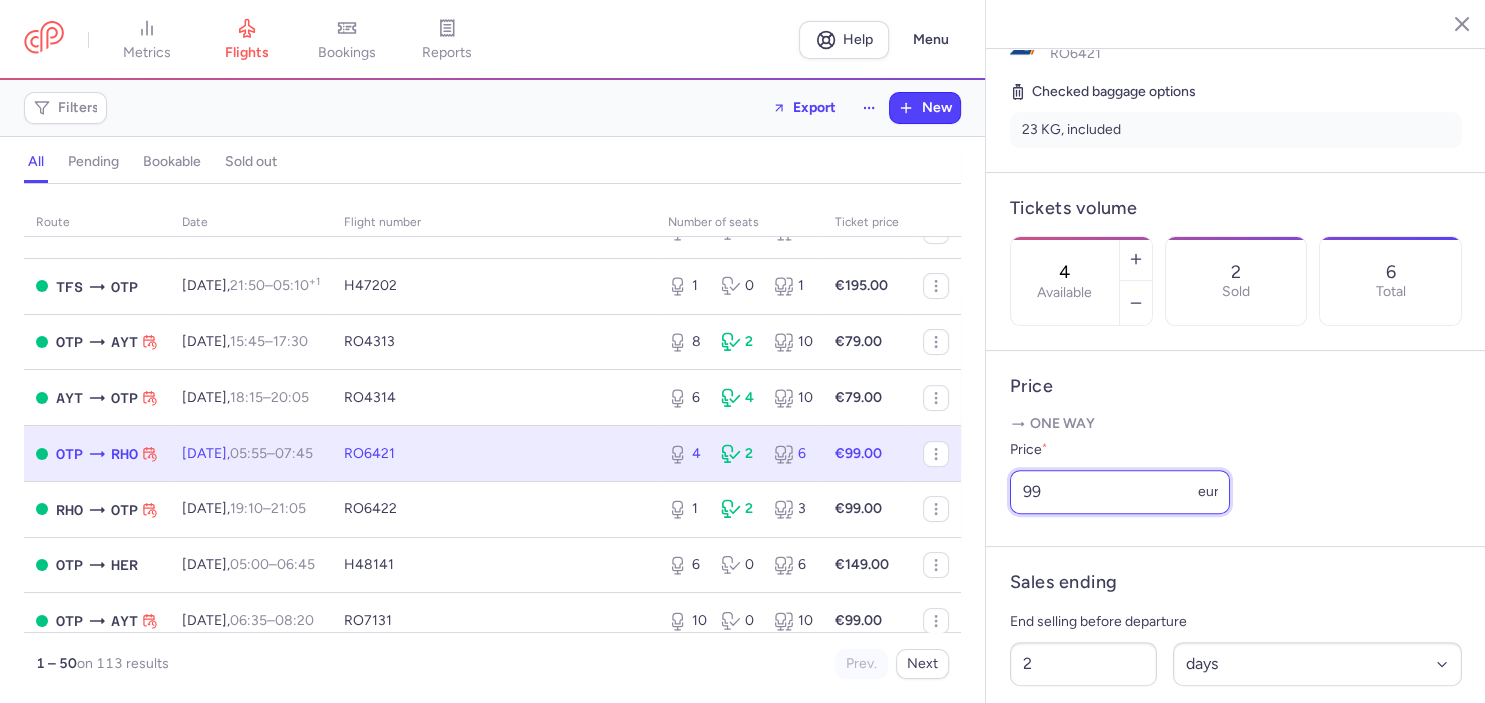 drag, startPoint x: 1047, startPoint y: 442, endPoint x: 849, endPoint y: 447, distance: 198.06313 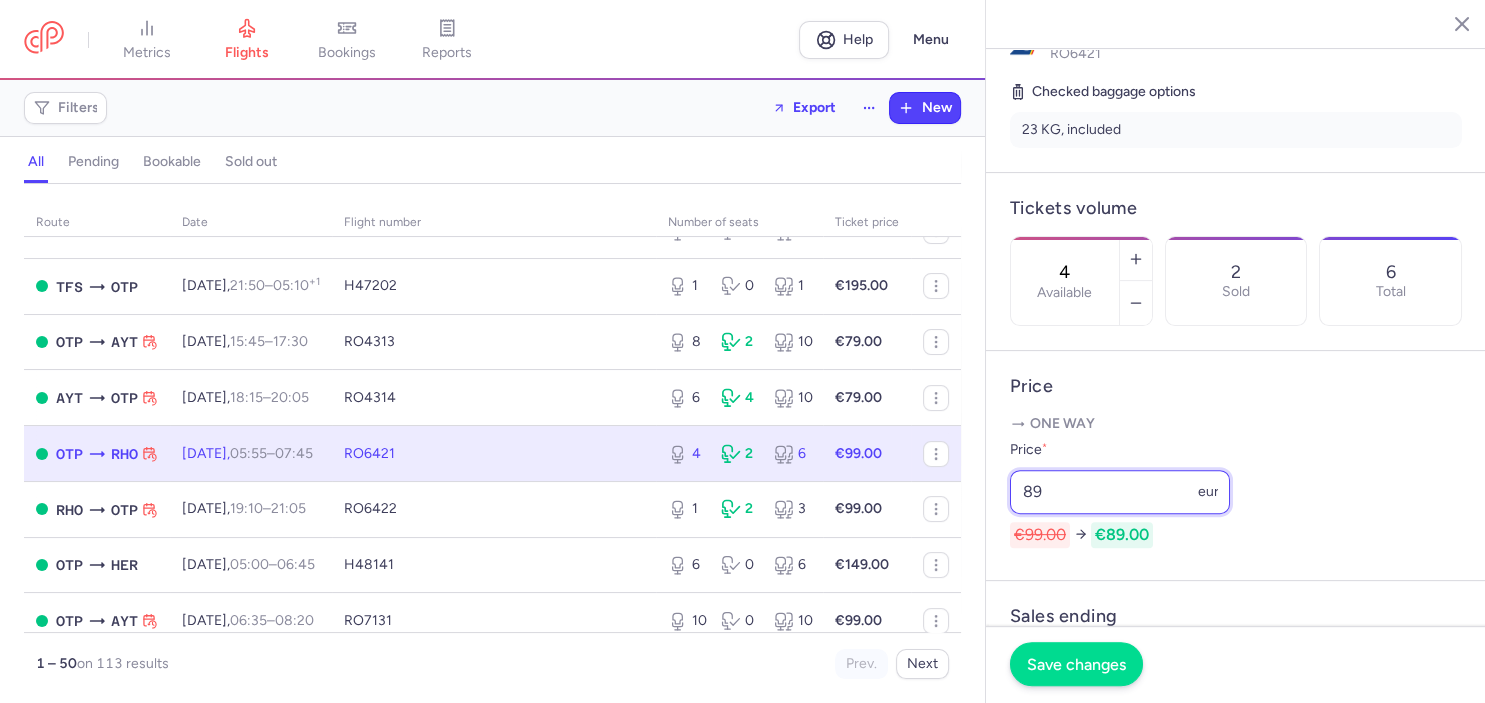 type on "89" 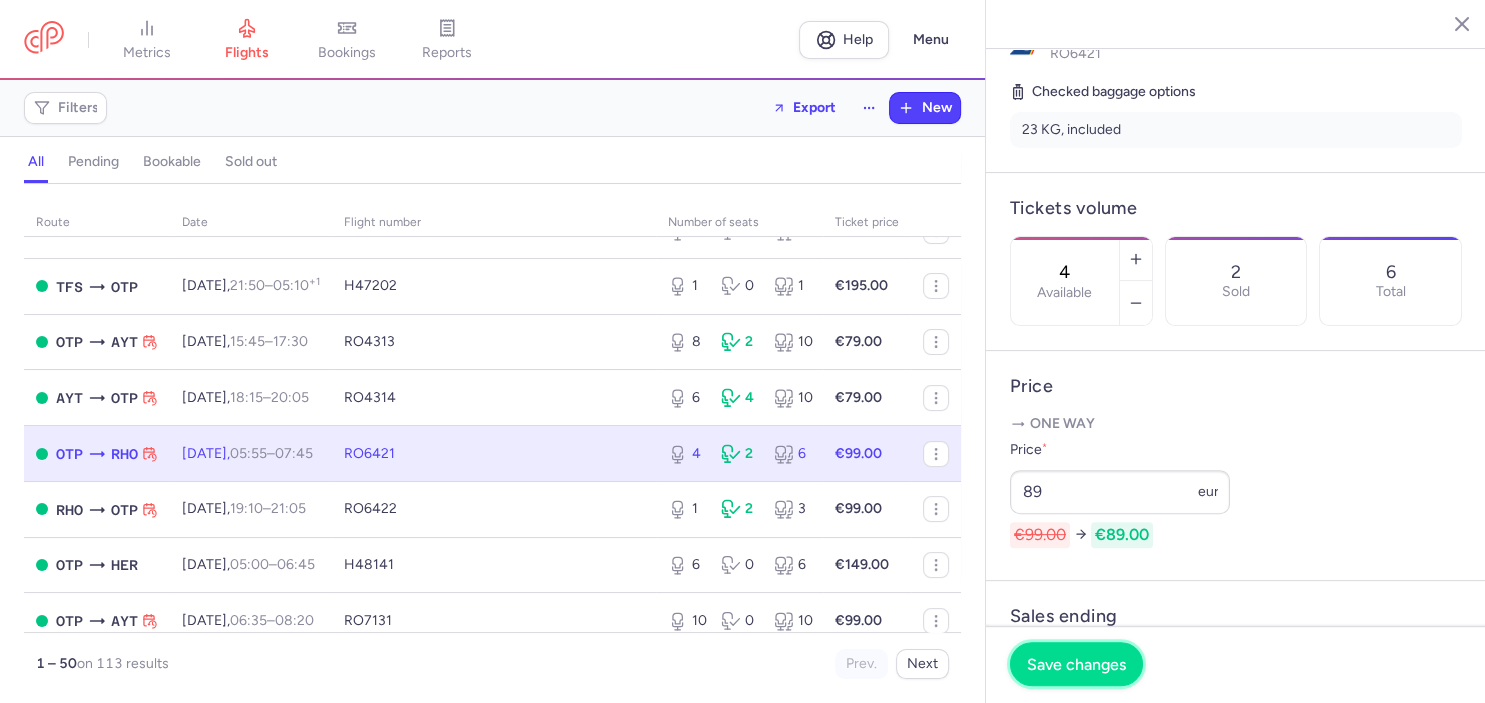 click on "Save changes" at bounding box center [1076, 664] 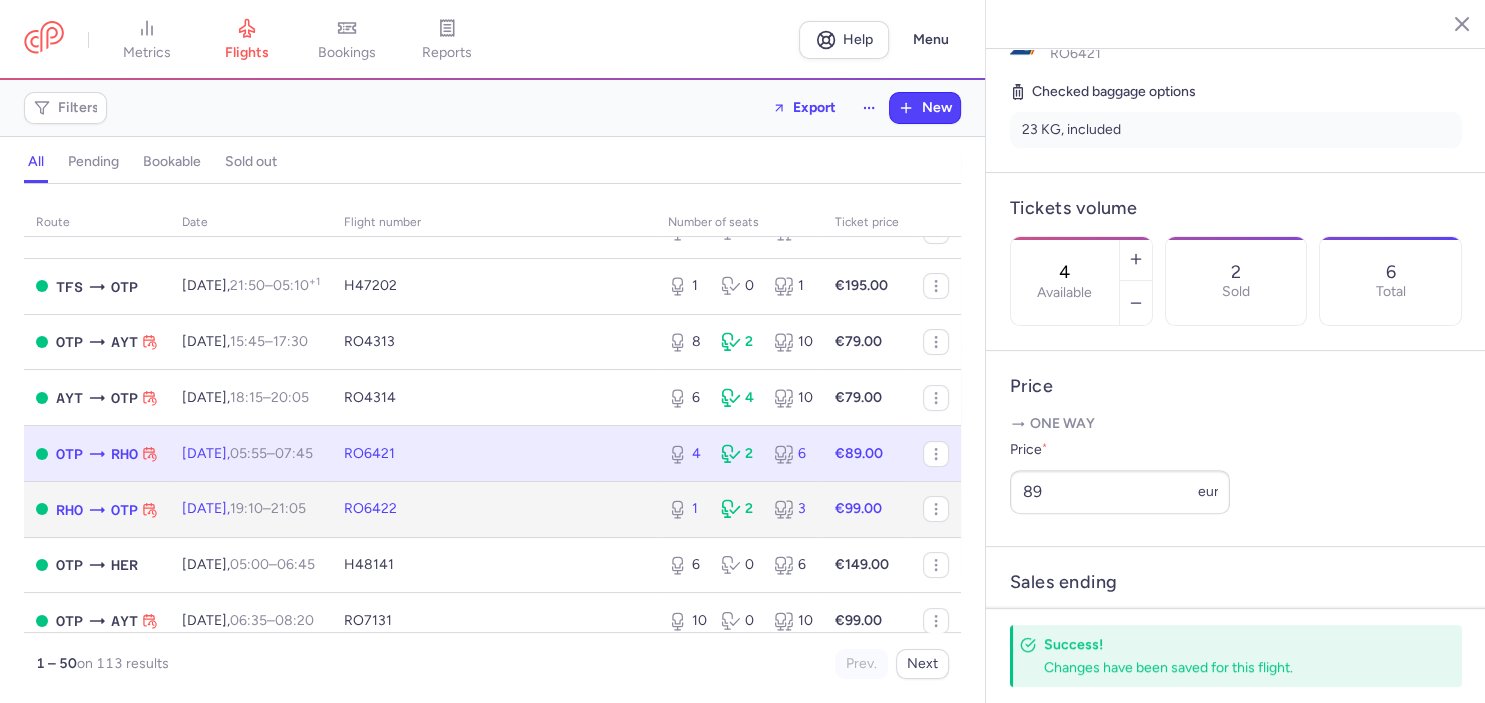 click on "€99.00" at bounding box center [858, 508] 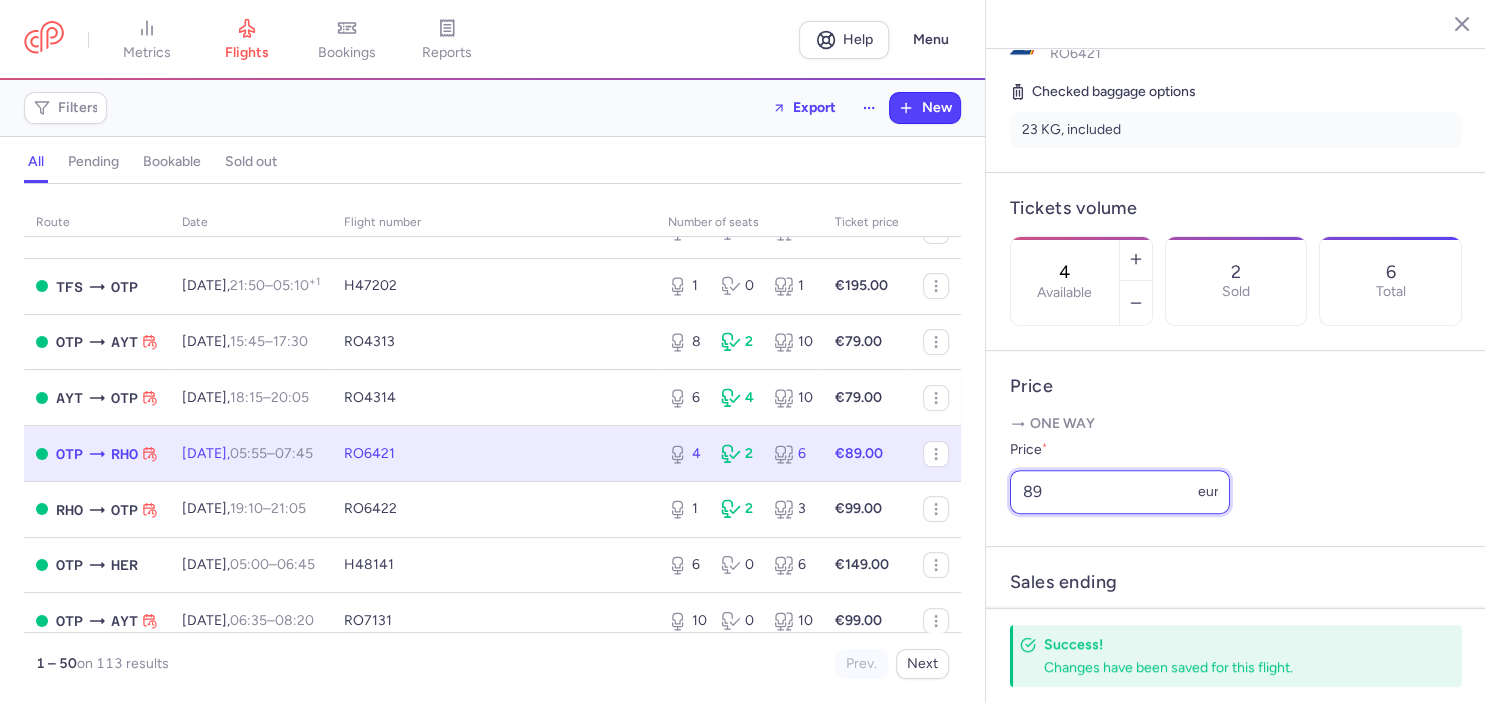 drag, startPoint x: 1055, startPoint y: 448, endPoint x: 913, endPoint y: 442, distance: 142.12671 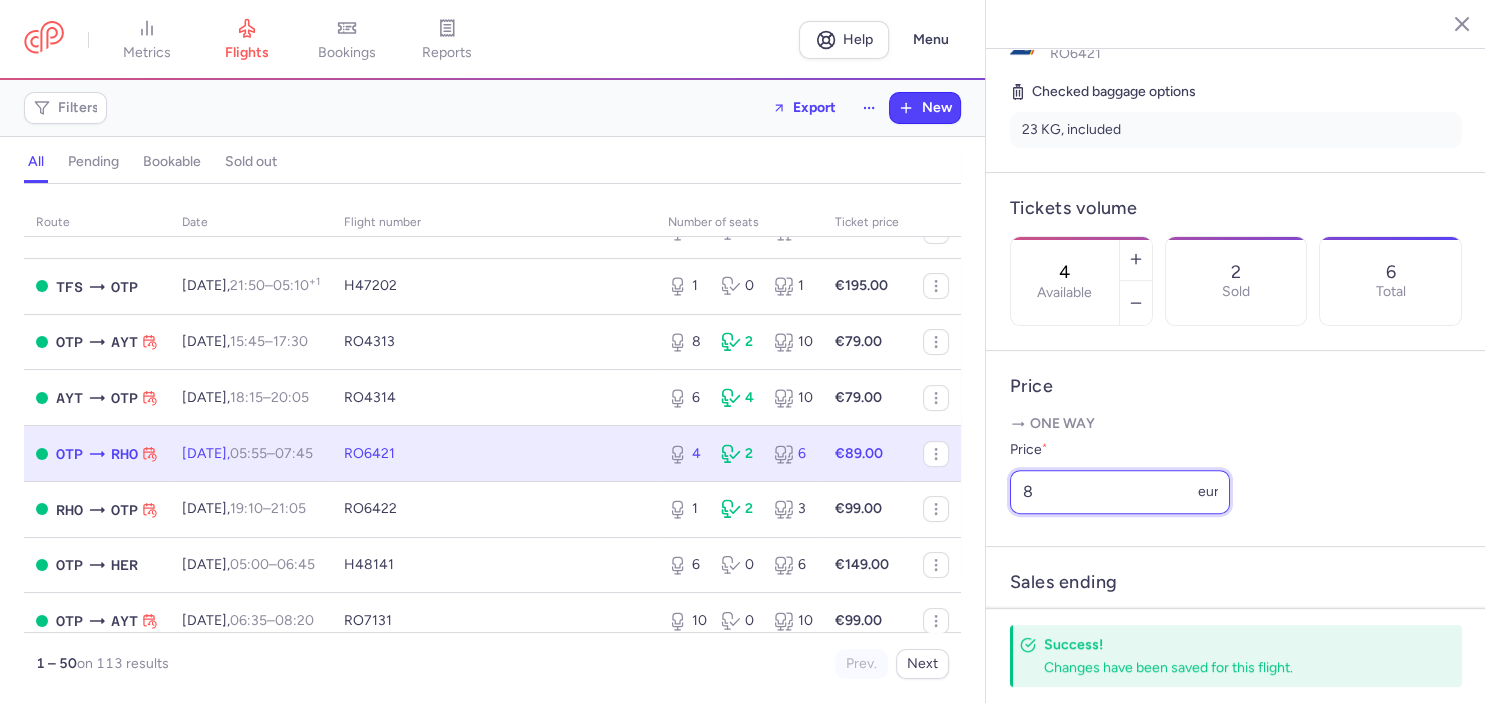type on "89" 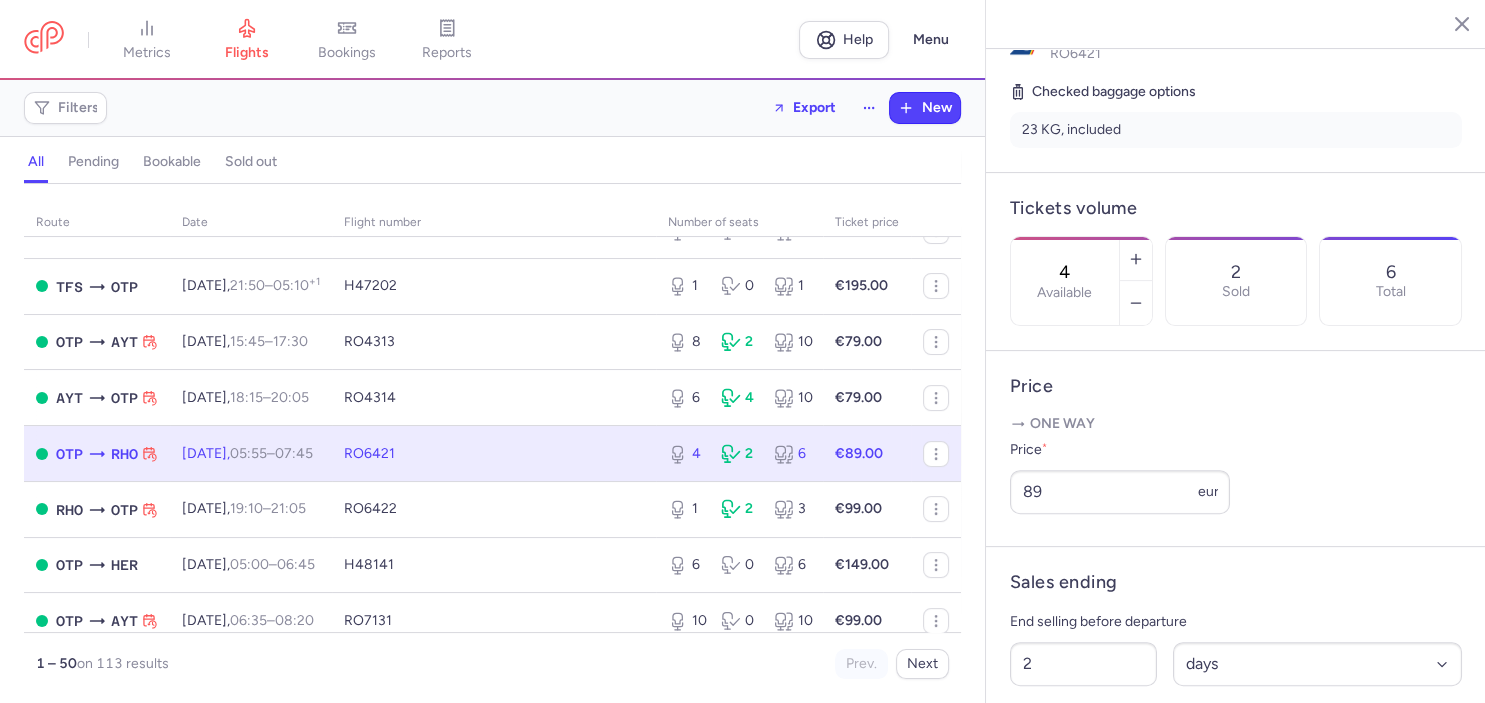 click on "Price  * 89 eur" at bounding box center (1236, 476) 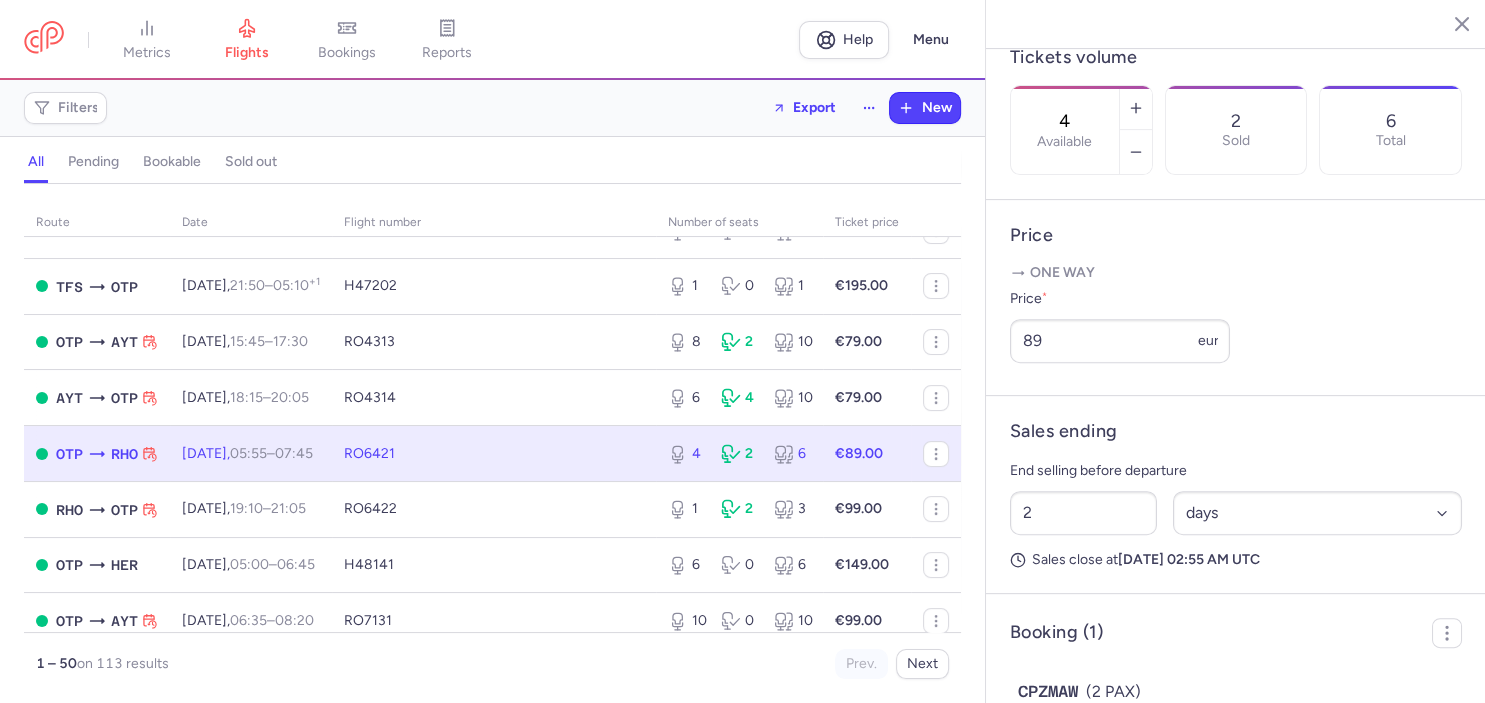 scroll, scrollTop: 626, scrollLeft: 0, axis: vertical 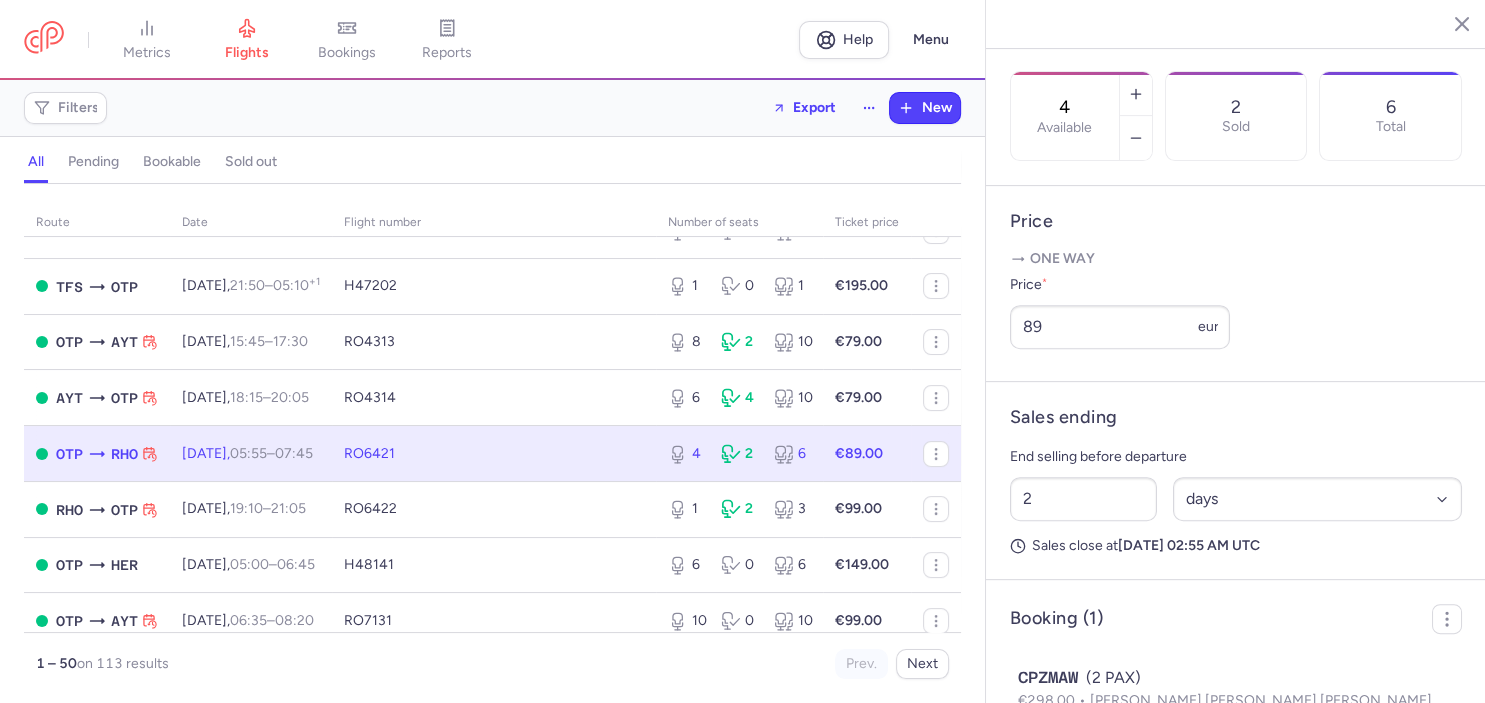 click on "RO6421" at bounding box center (494, 454) 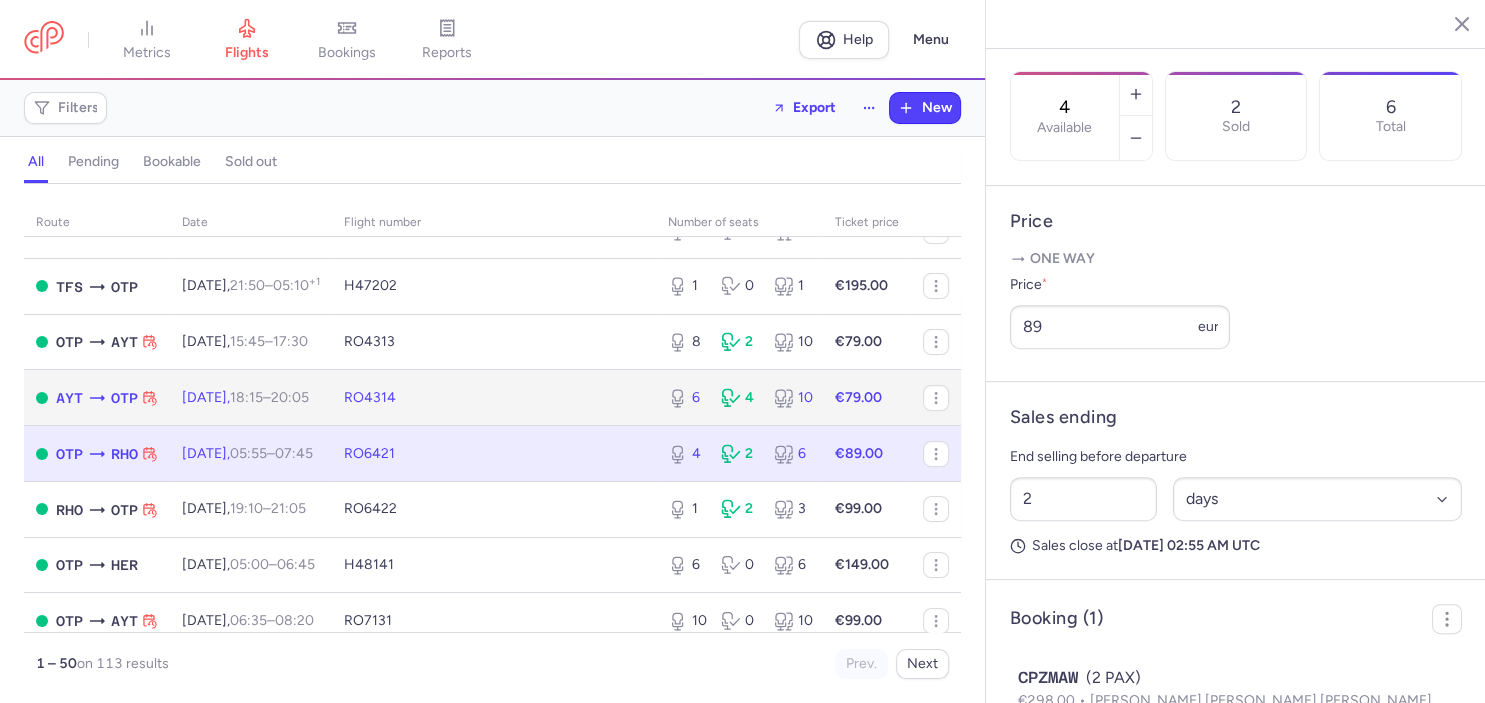 click on "RO4314" at bounding box center (494, 398) 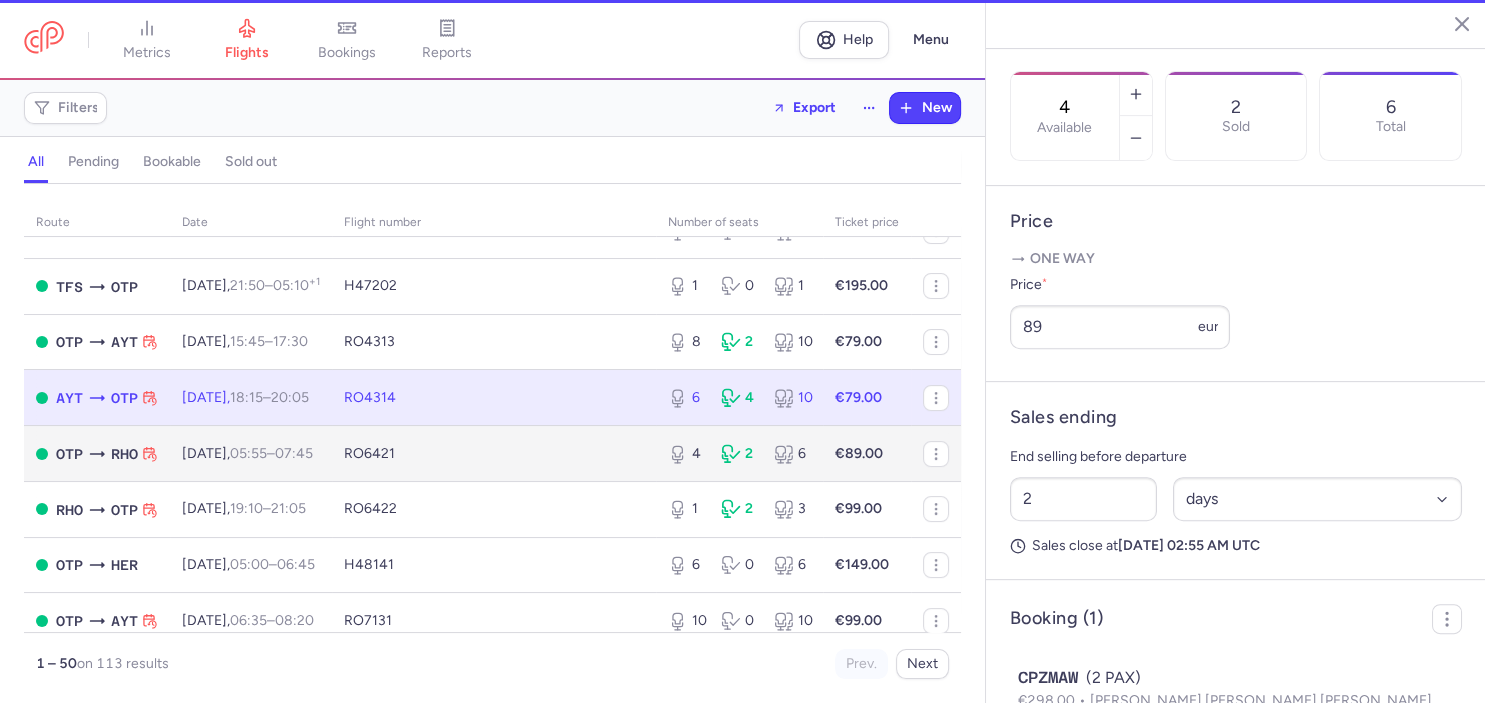 type on "6" 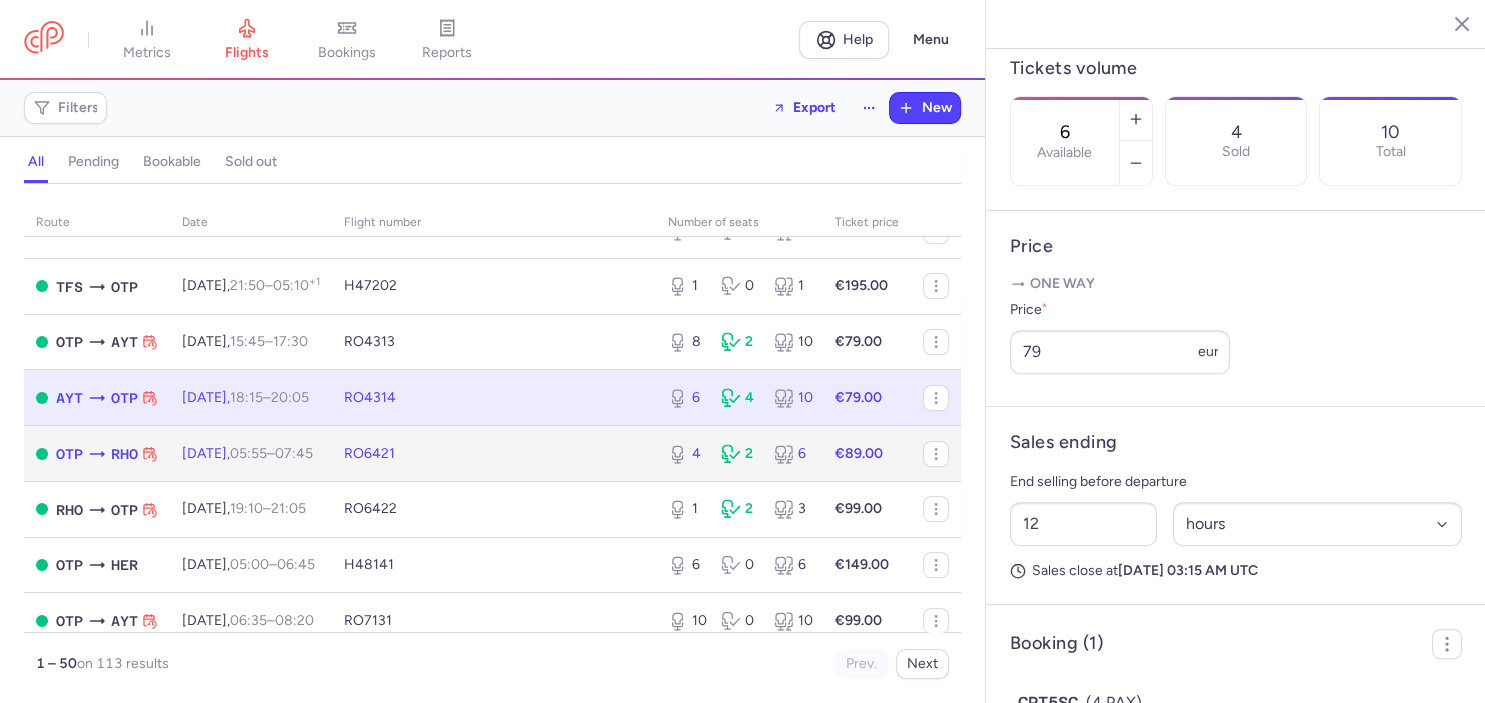 click on "RO6421" at bounding box center [494, 454] 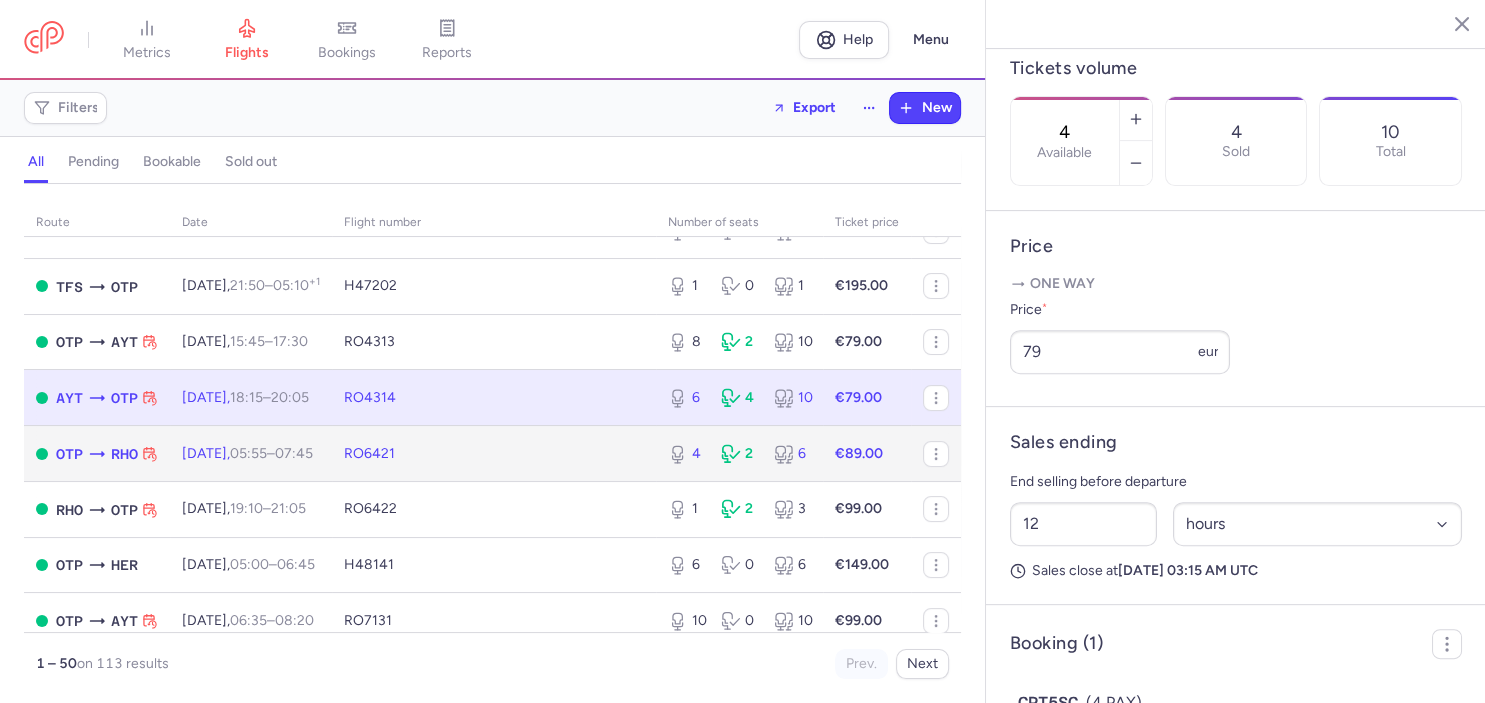 type on "2" 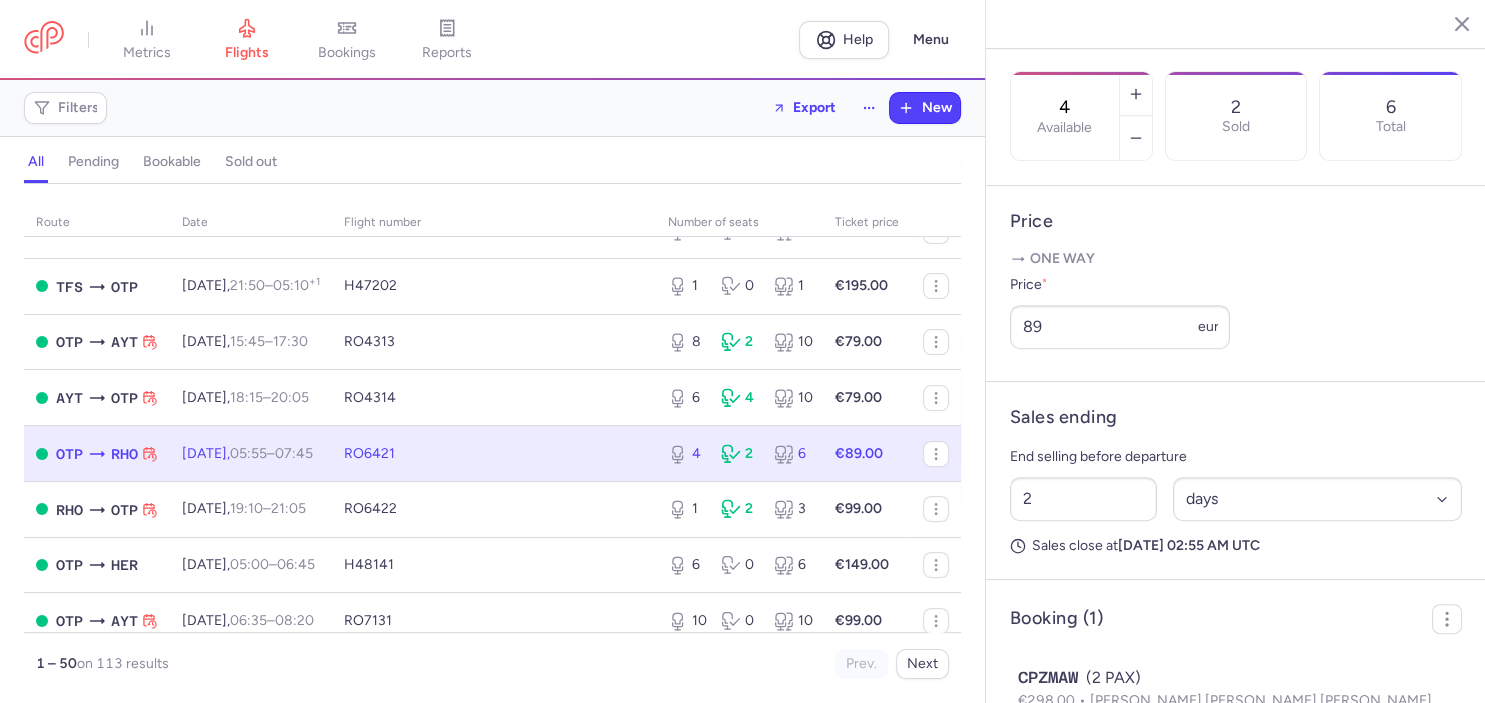 click on "RO6421" at bounding box center (494, 454) 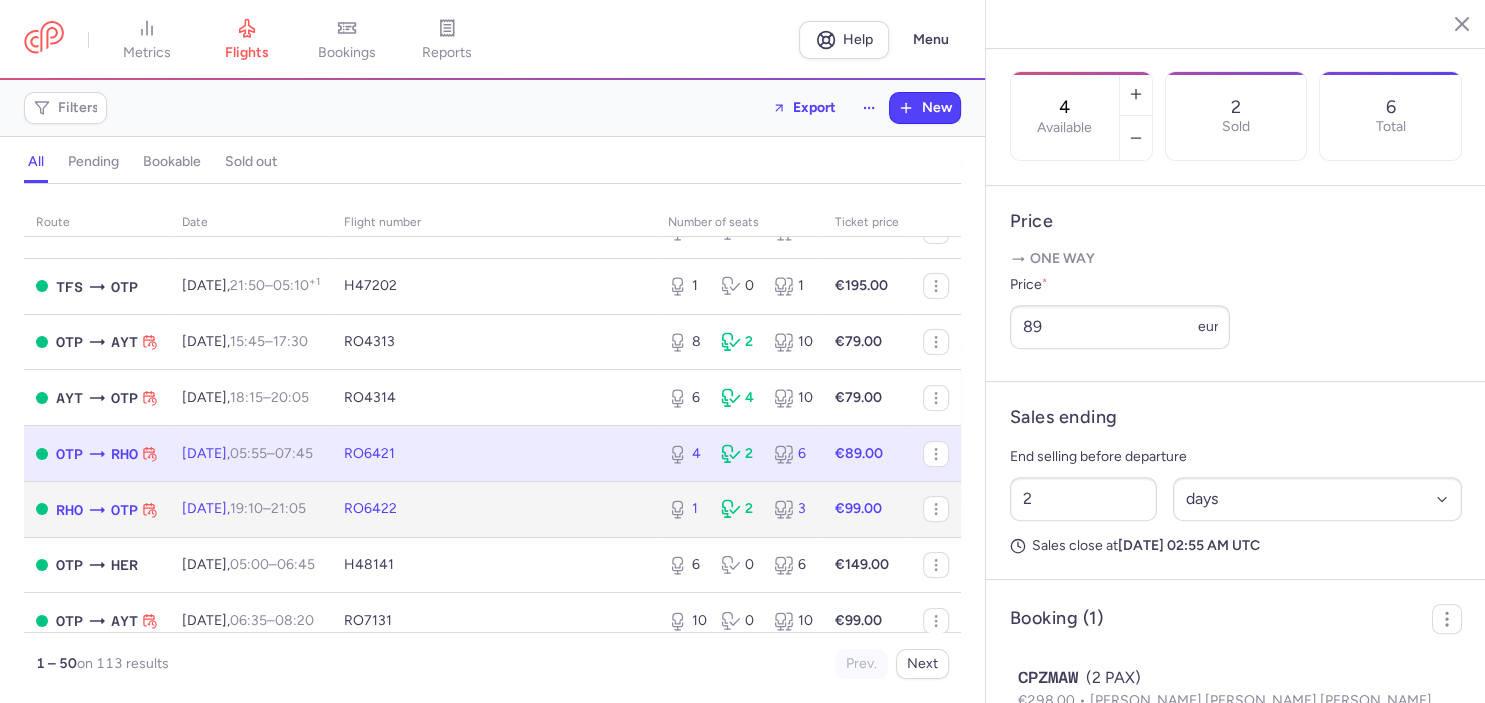 click on "RO6422" at bounding box center (494, 509) 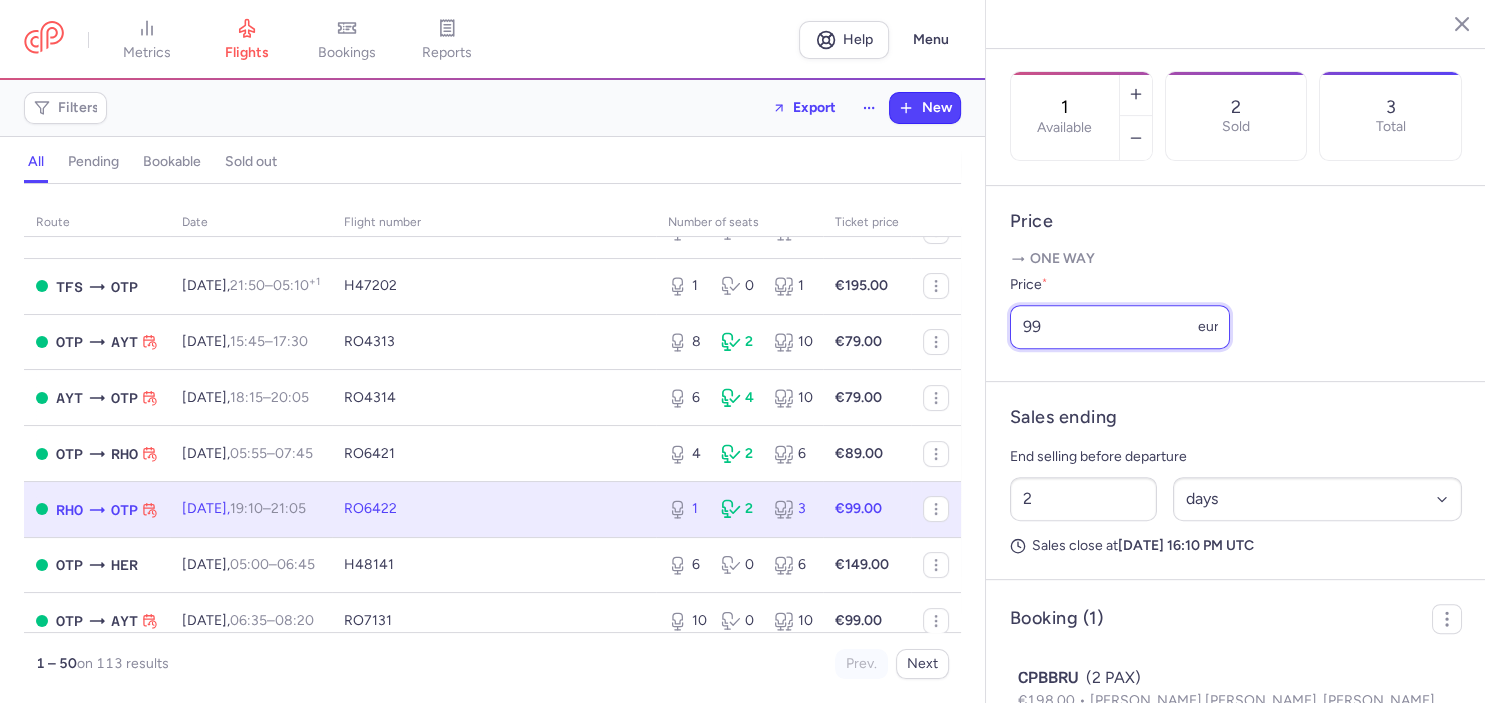 drag, startPoint x: 1082, startPoint y: 286, endPoint x: 889, endPoint y: 271, distance: 193.58203 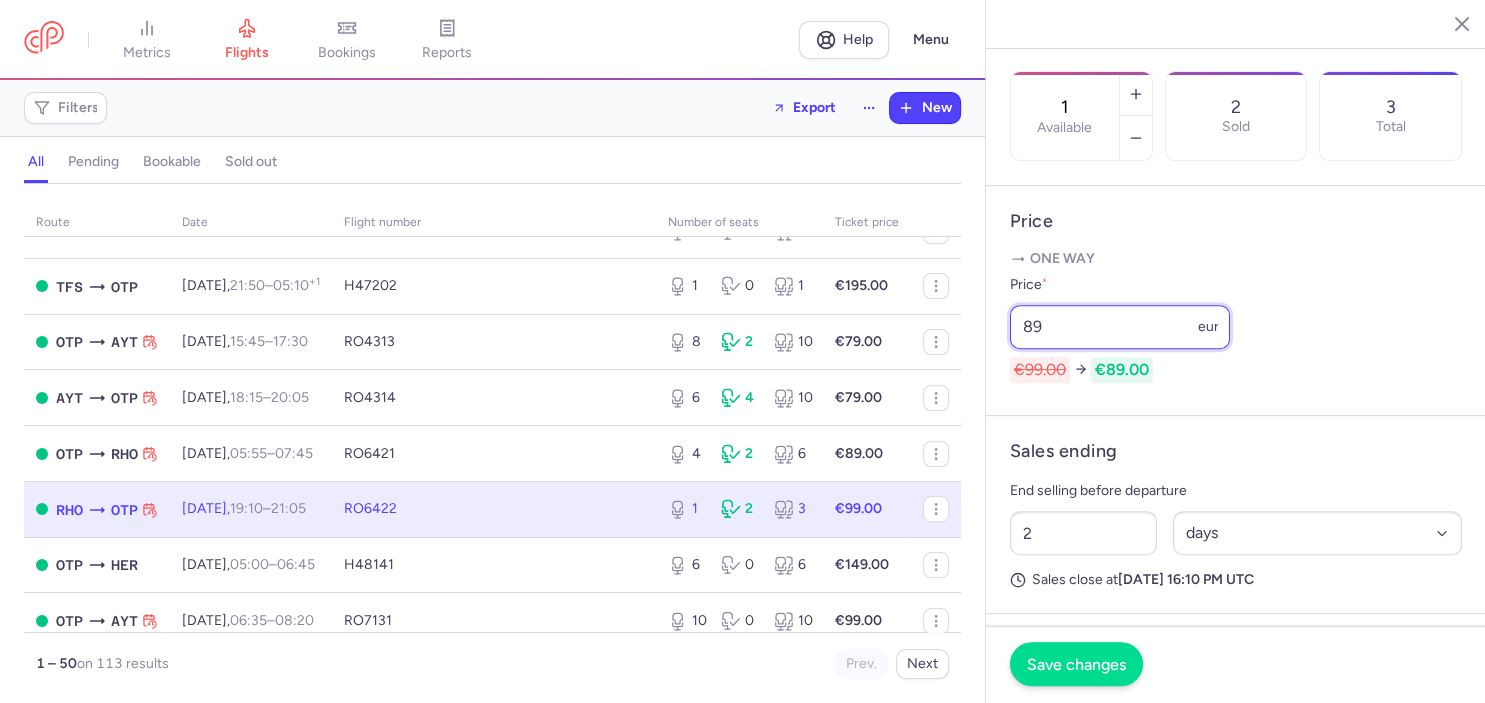 type on "89" 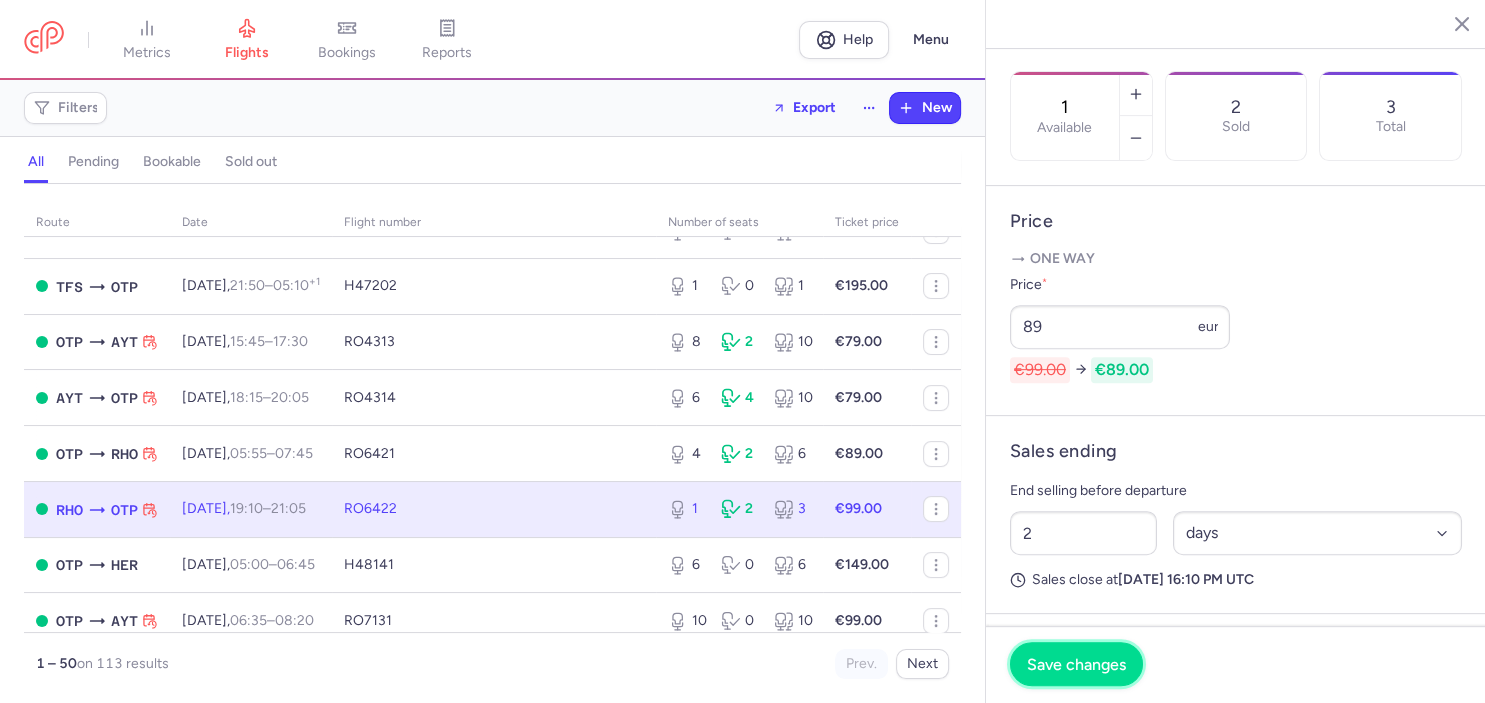 click on "Save changes" at bounding box center (1076, 664) 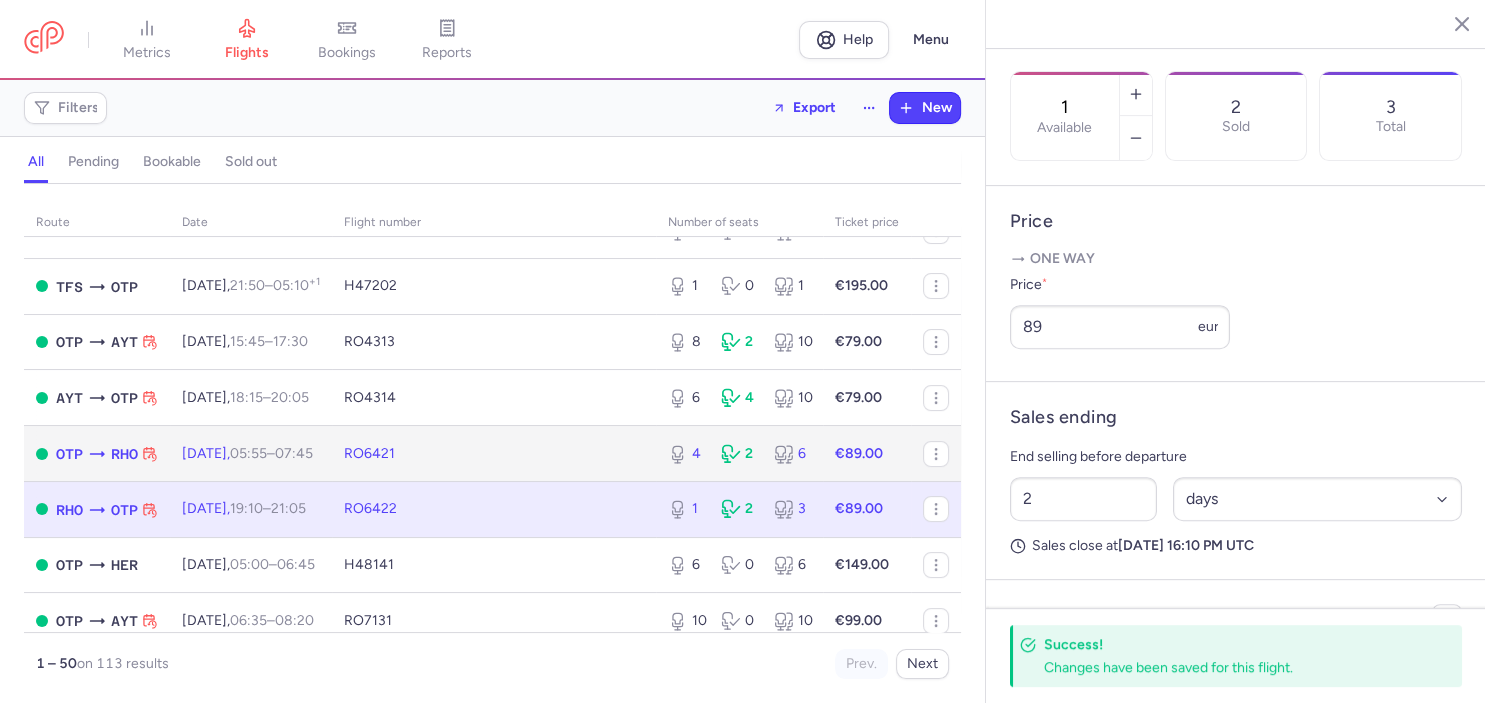 click on "RO6421" at bounding box center [494, 454] 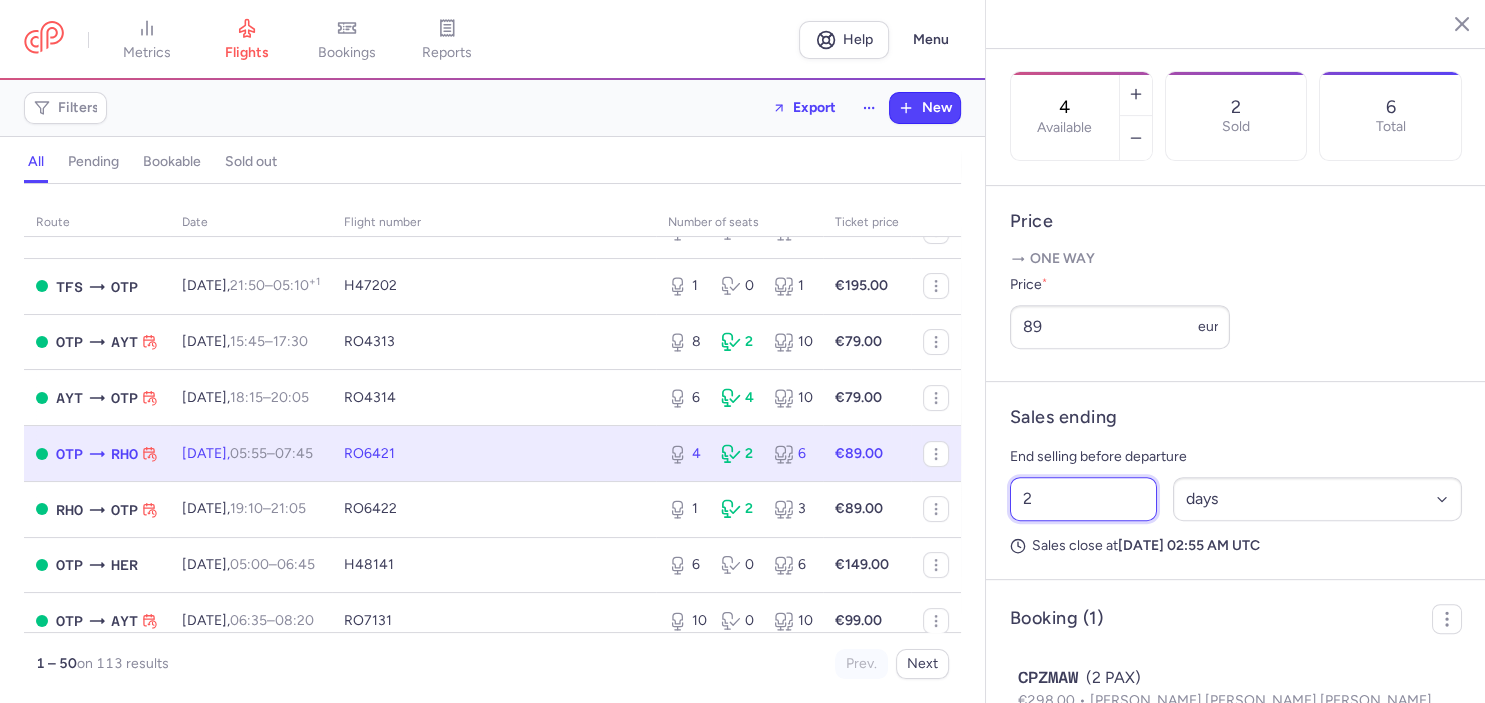 click on "2" at bounding box center [1083, 499] 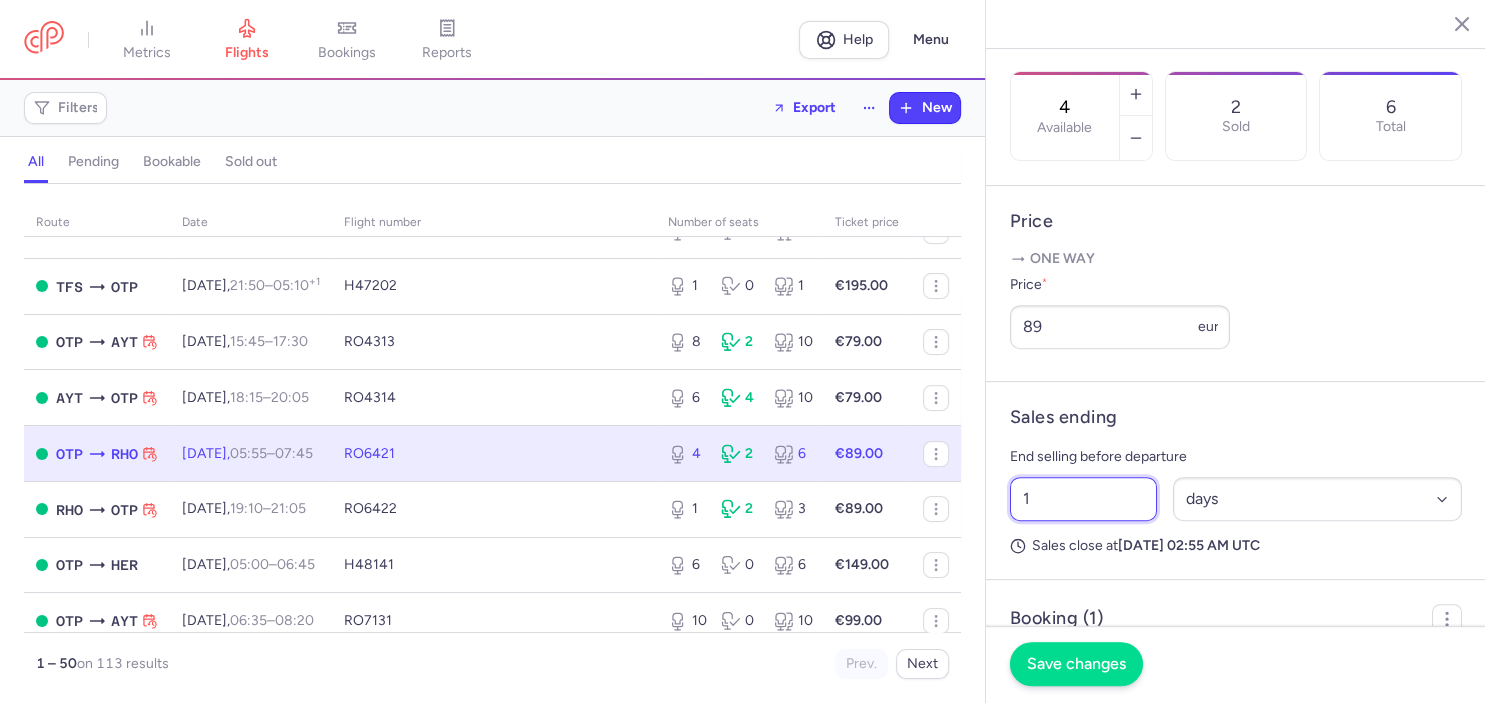 type on "1" 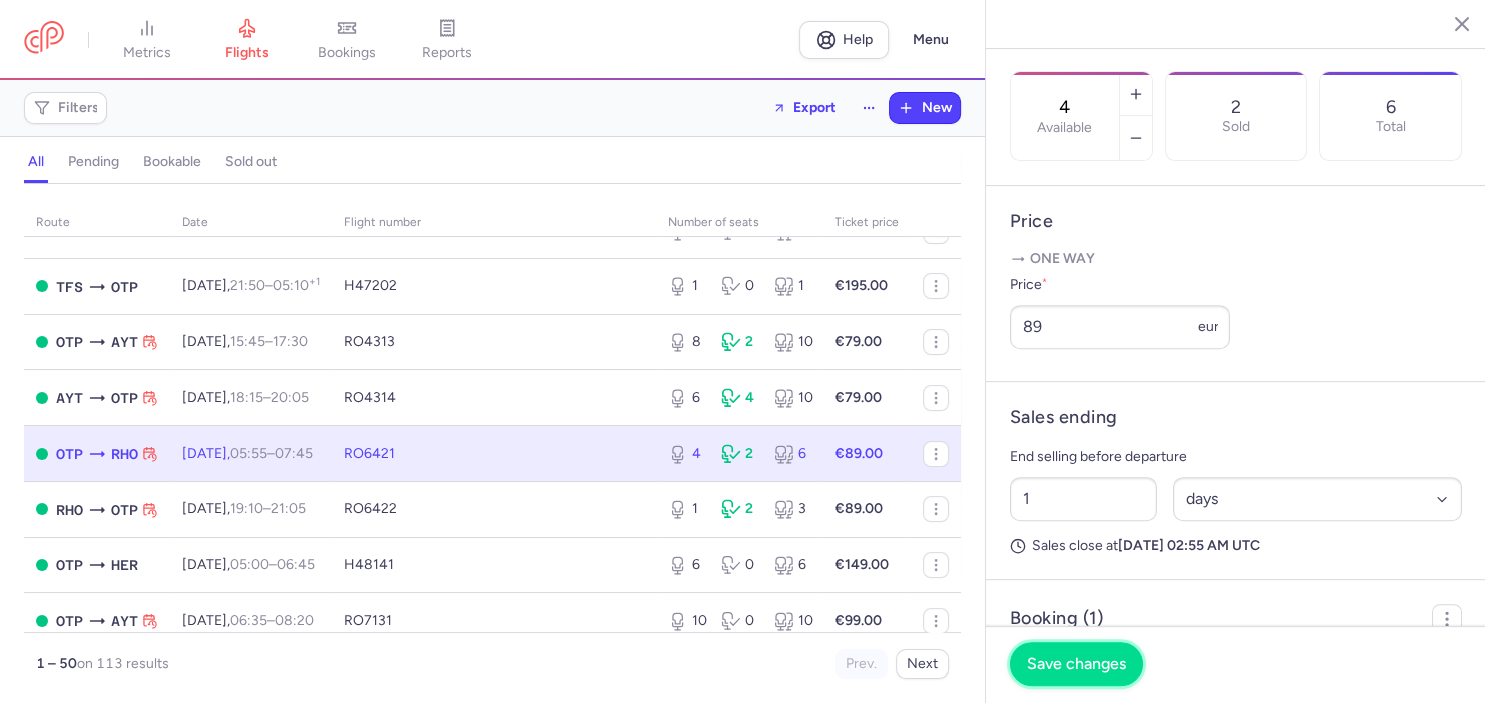 click on "Save changes" at bounding box center (1076, 664) 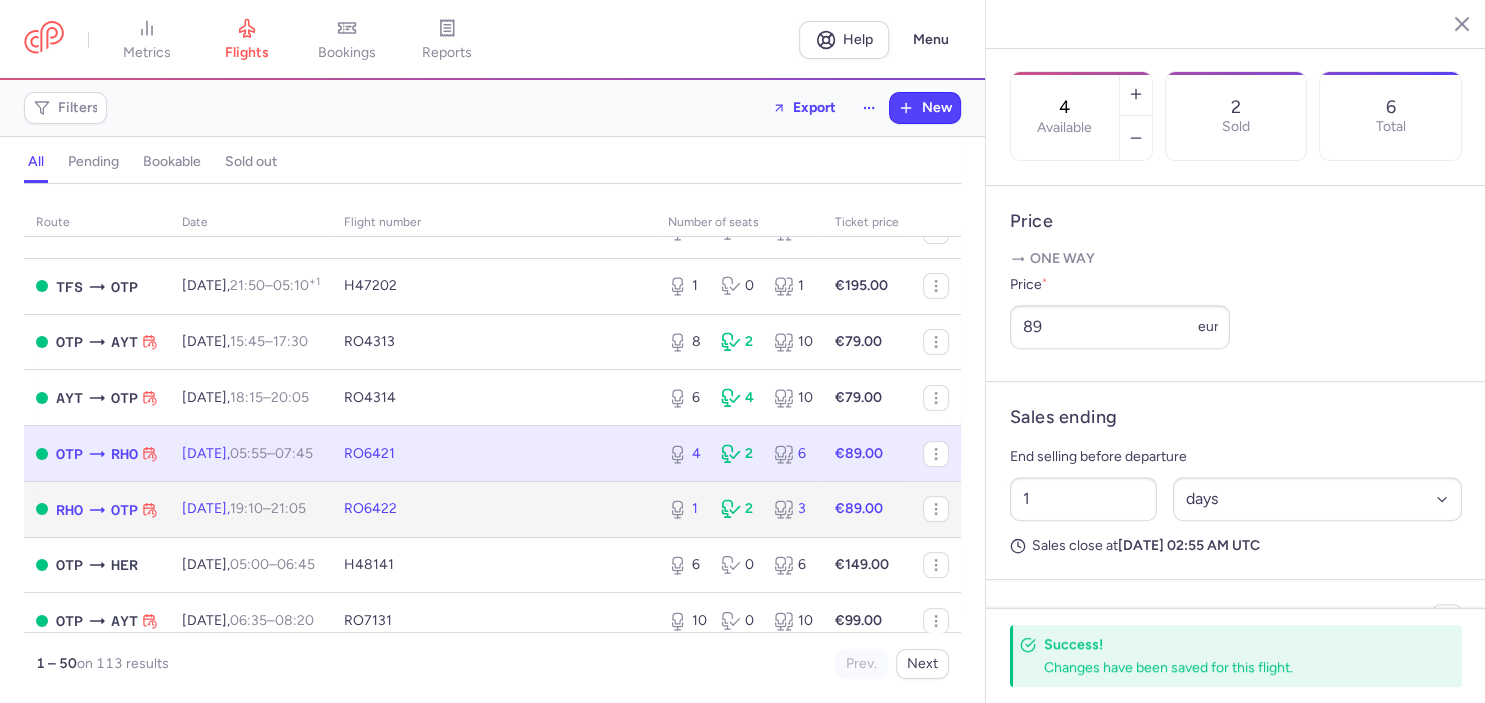 click on "RO6422" at bounding box center [494, 509] 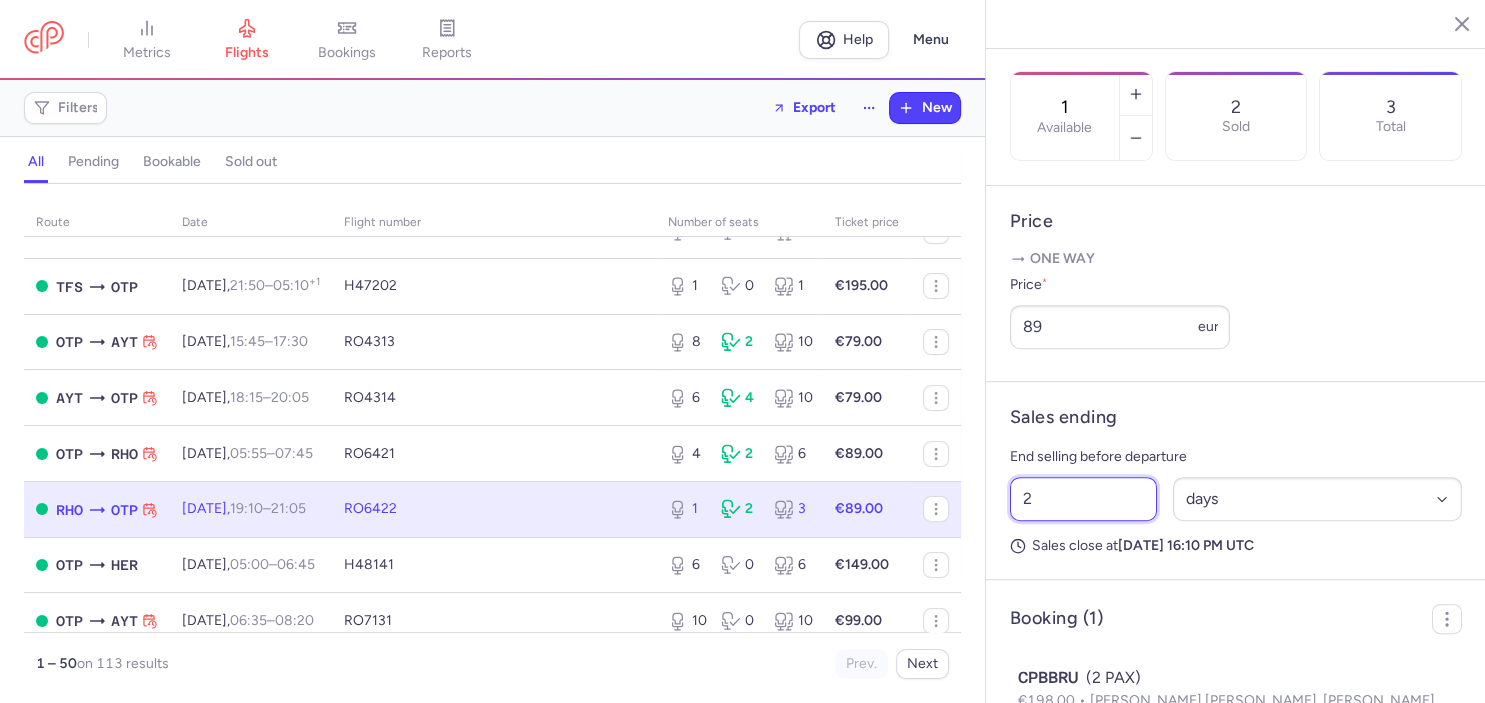 drag, startPoint x: 1053, startPoint y: 448, endPoint x: 906, endPoint y: 450, distance: 147.01361 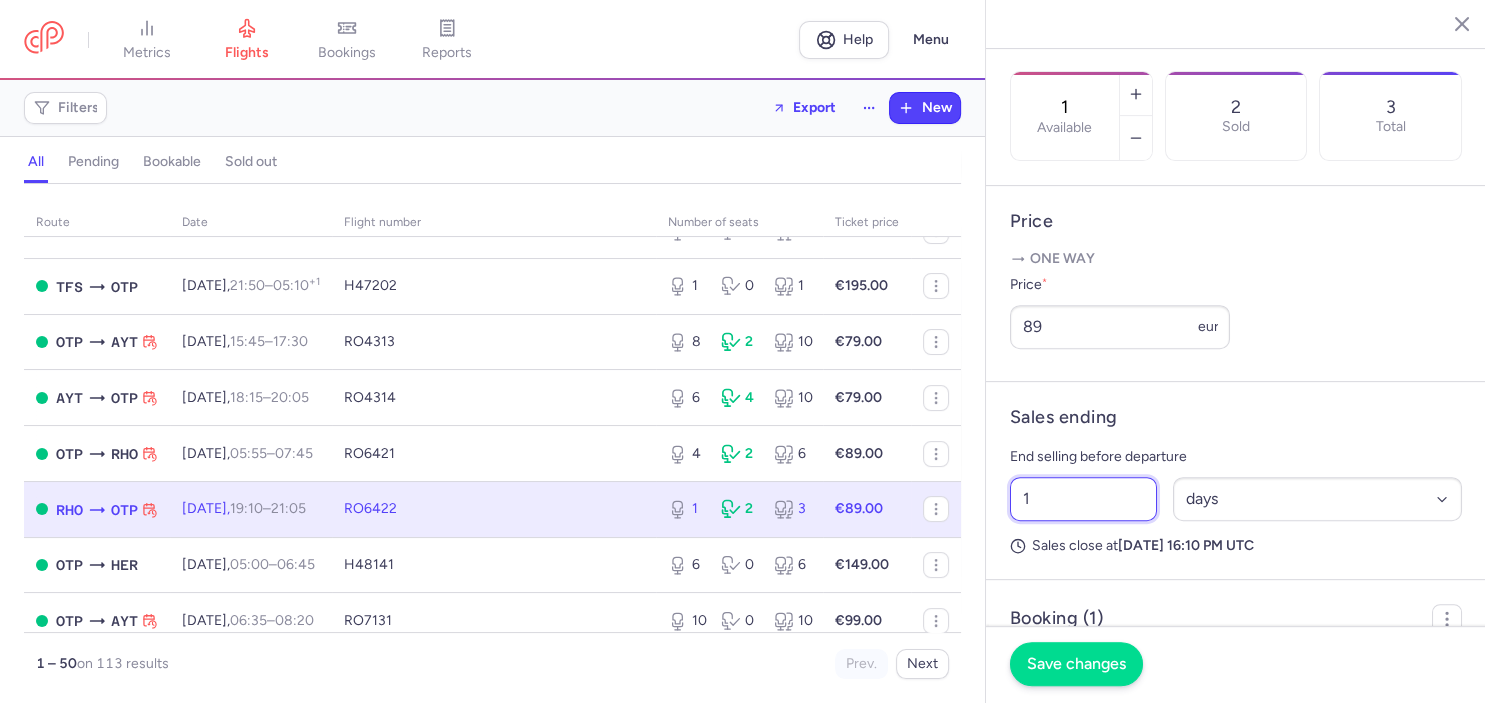 type on "1" 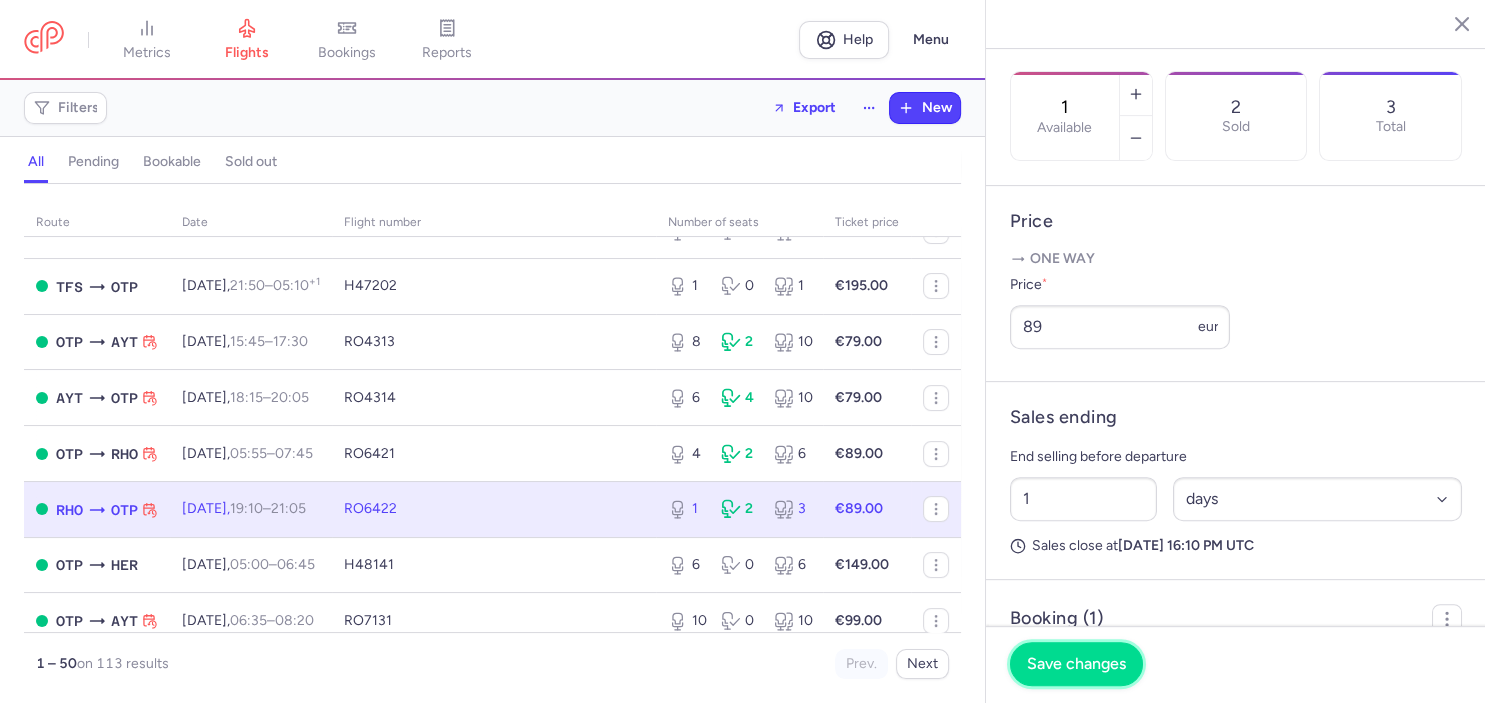 click on "Save changes" at bounding box center (1076, 664) 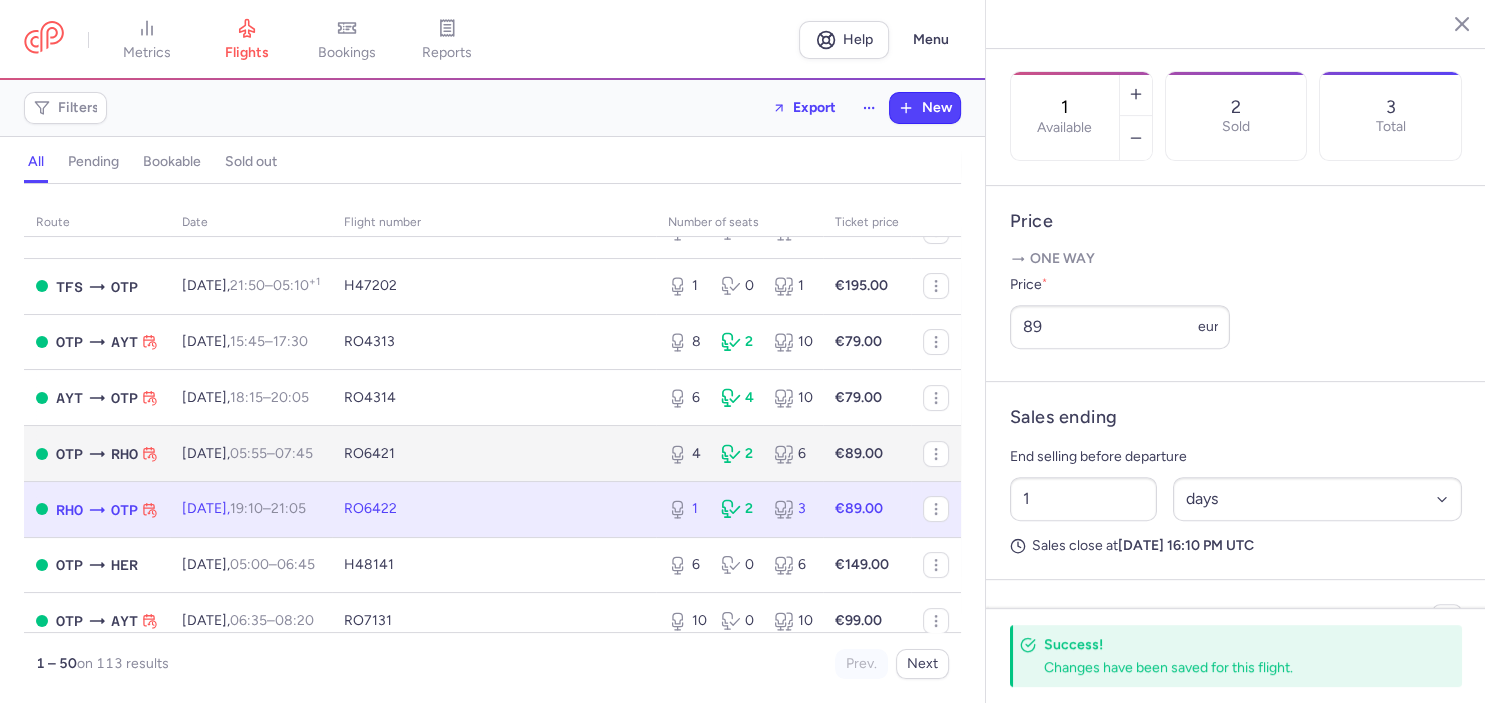 scroll, scrollTop: 576, scrollLeft: 0, axis: vertical 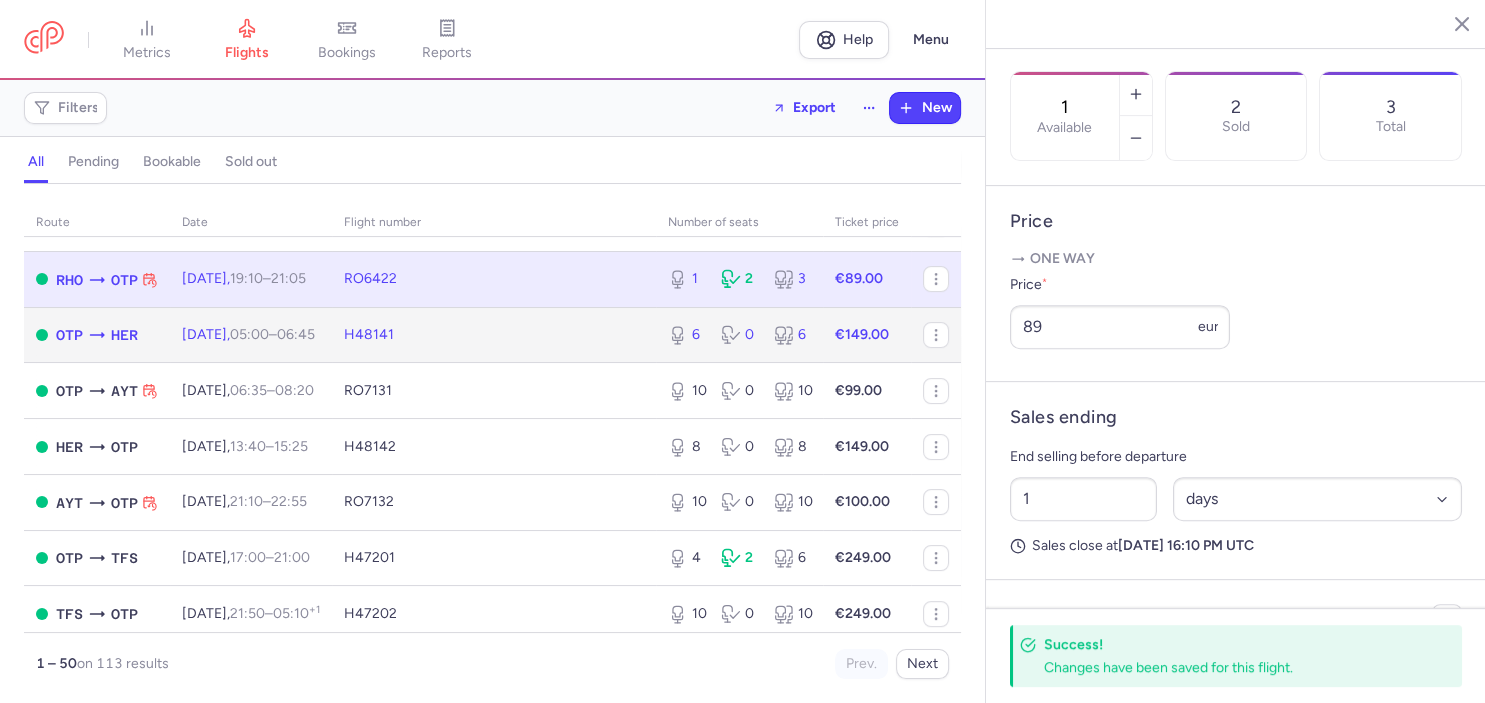 click on "H48141" at bounding box center [494, 335] 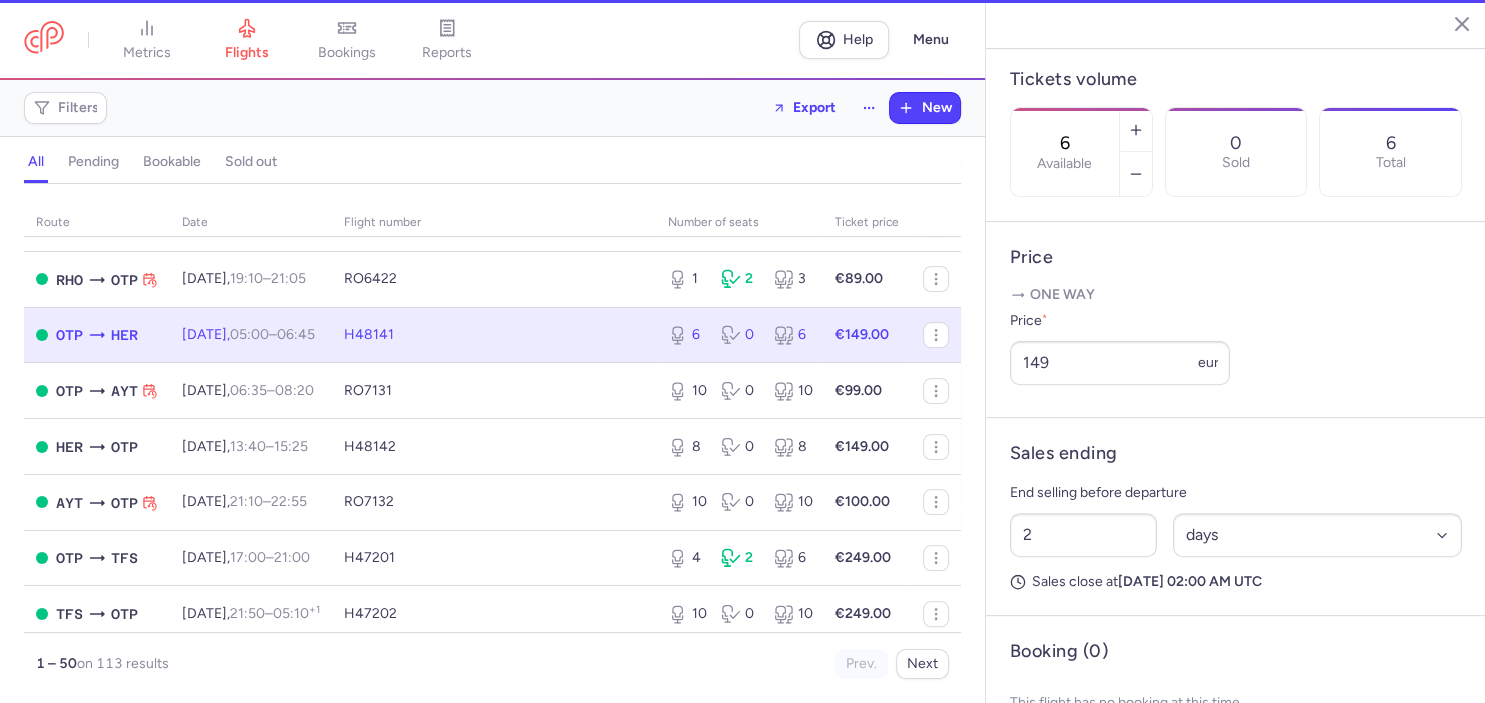scroll, scrollTop: 574, scrollLeft: 0, axis: vertical 